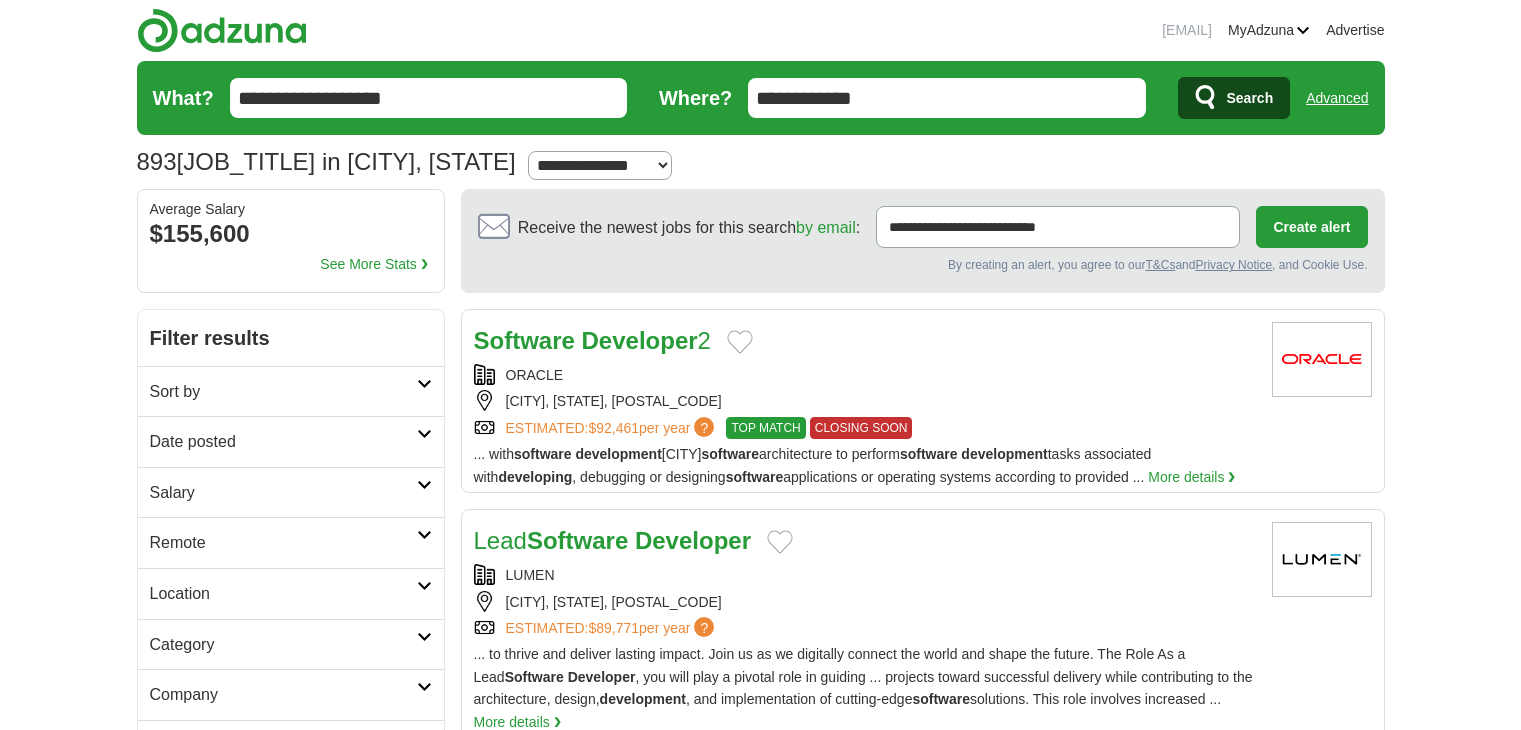 scroll, scrollTop: 0, scrollLeft: 0, axis: both 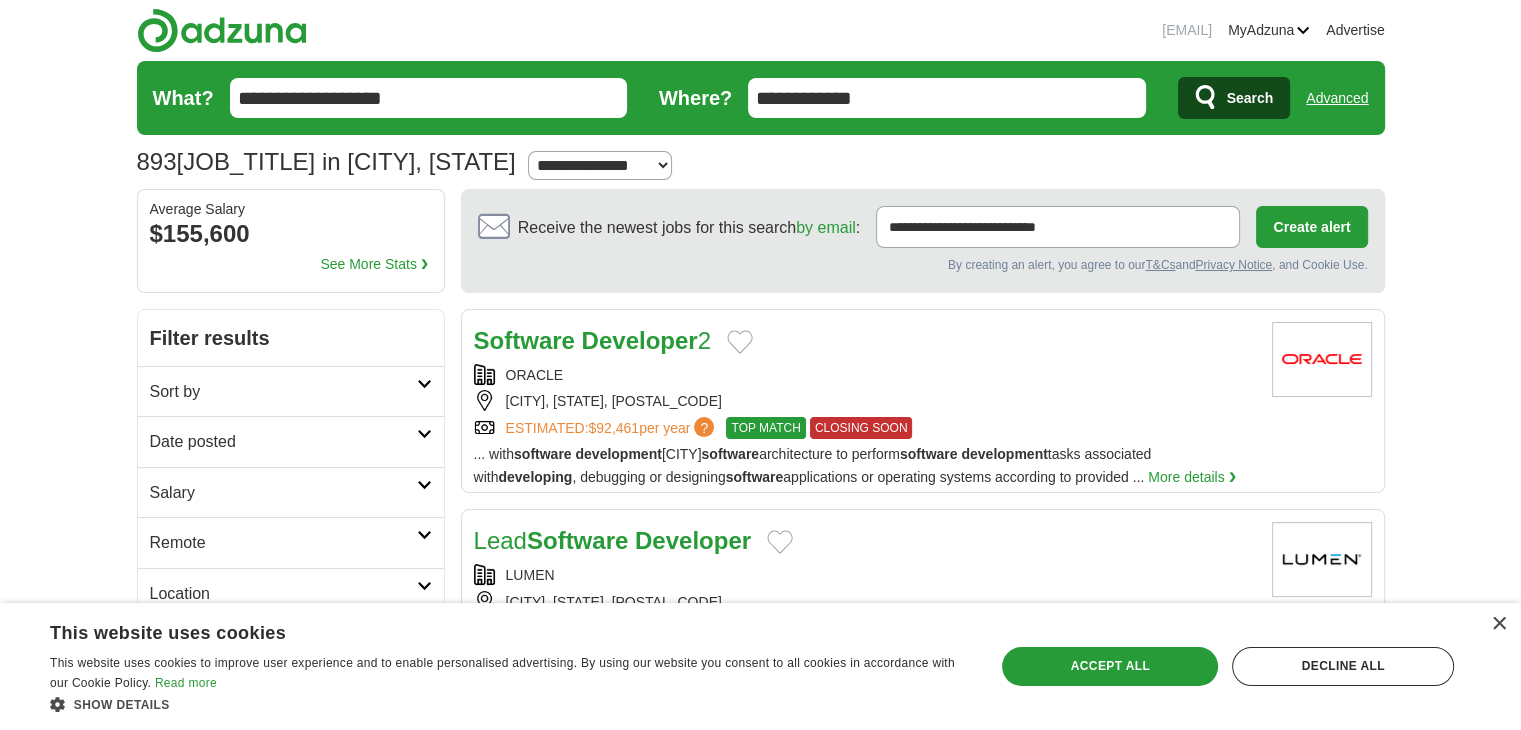 click on "Developer" at bounding box center [640, 340] 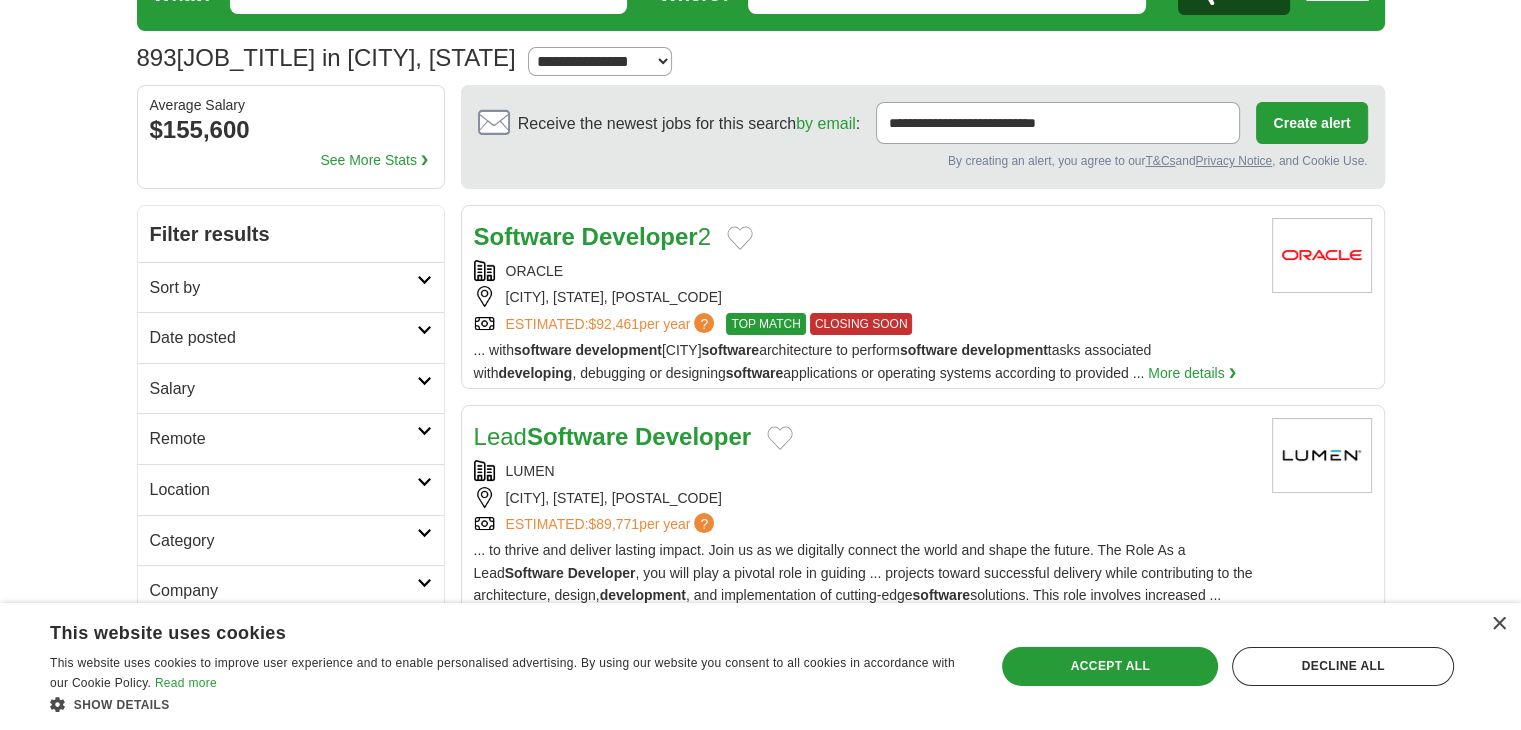 scroll, scrollTop: 0, scrollLeft: 0, axis: both 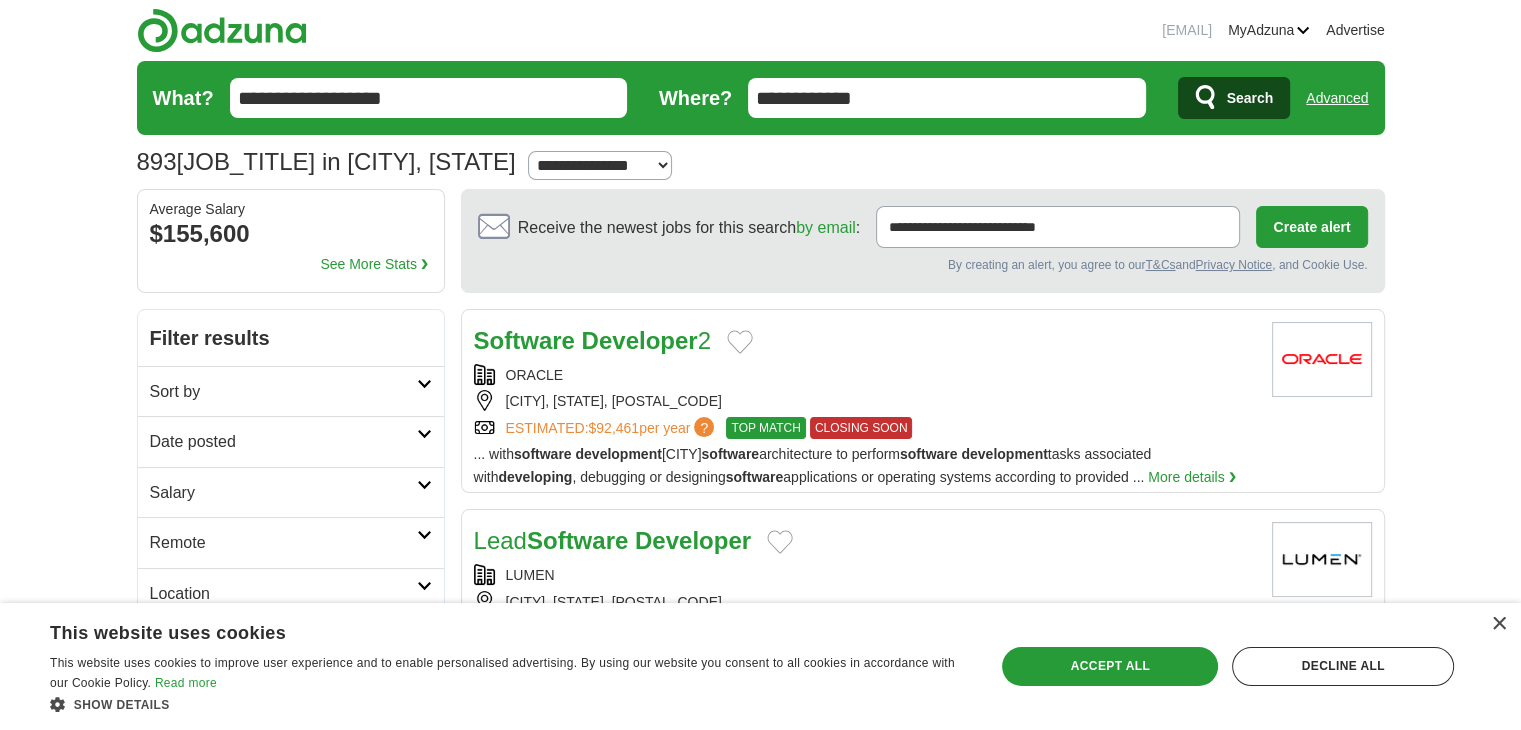 click on "**********" at bounding box center [428, 98] 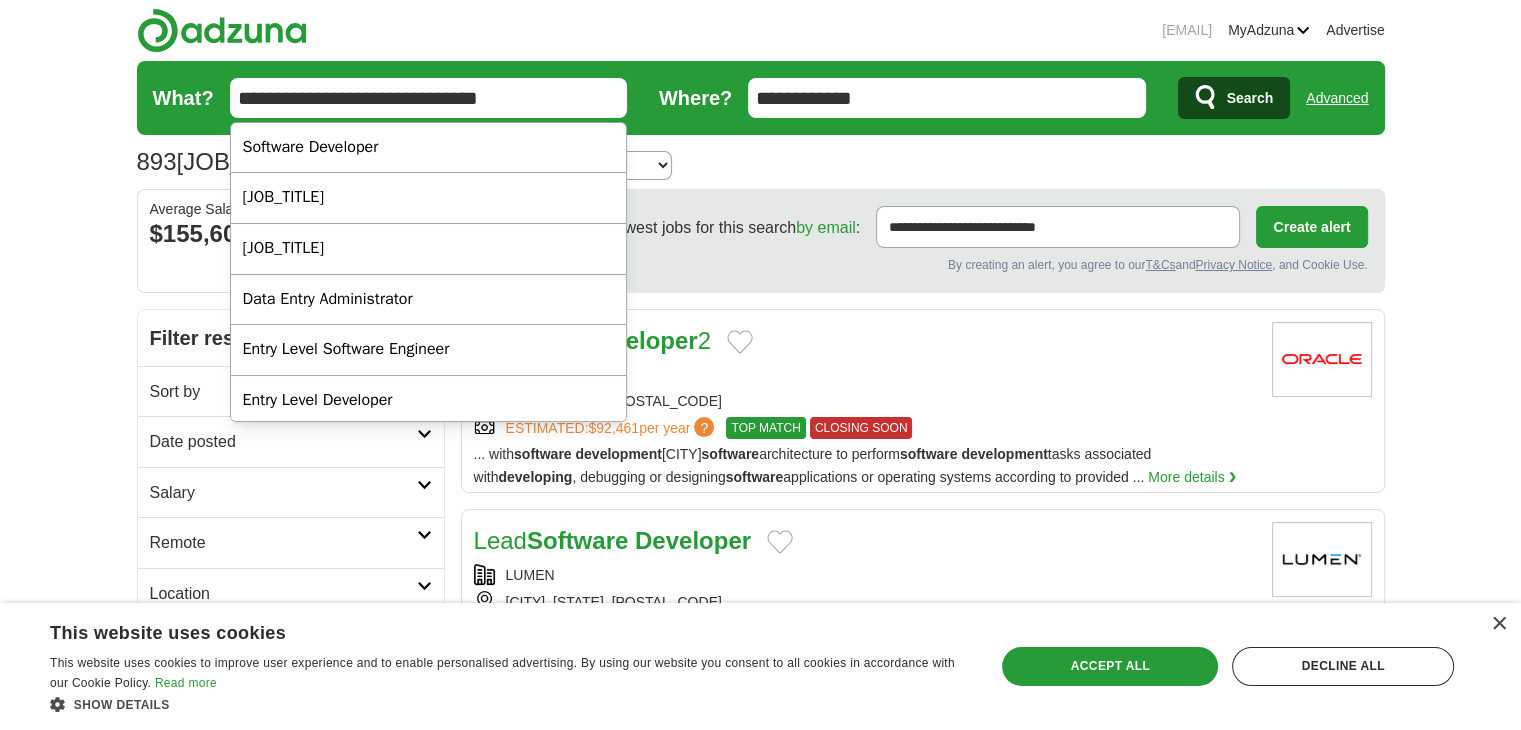 type on "**********" 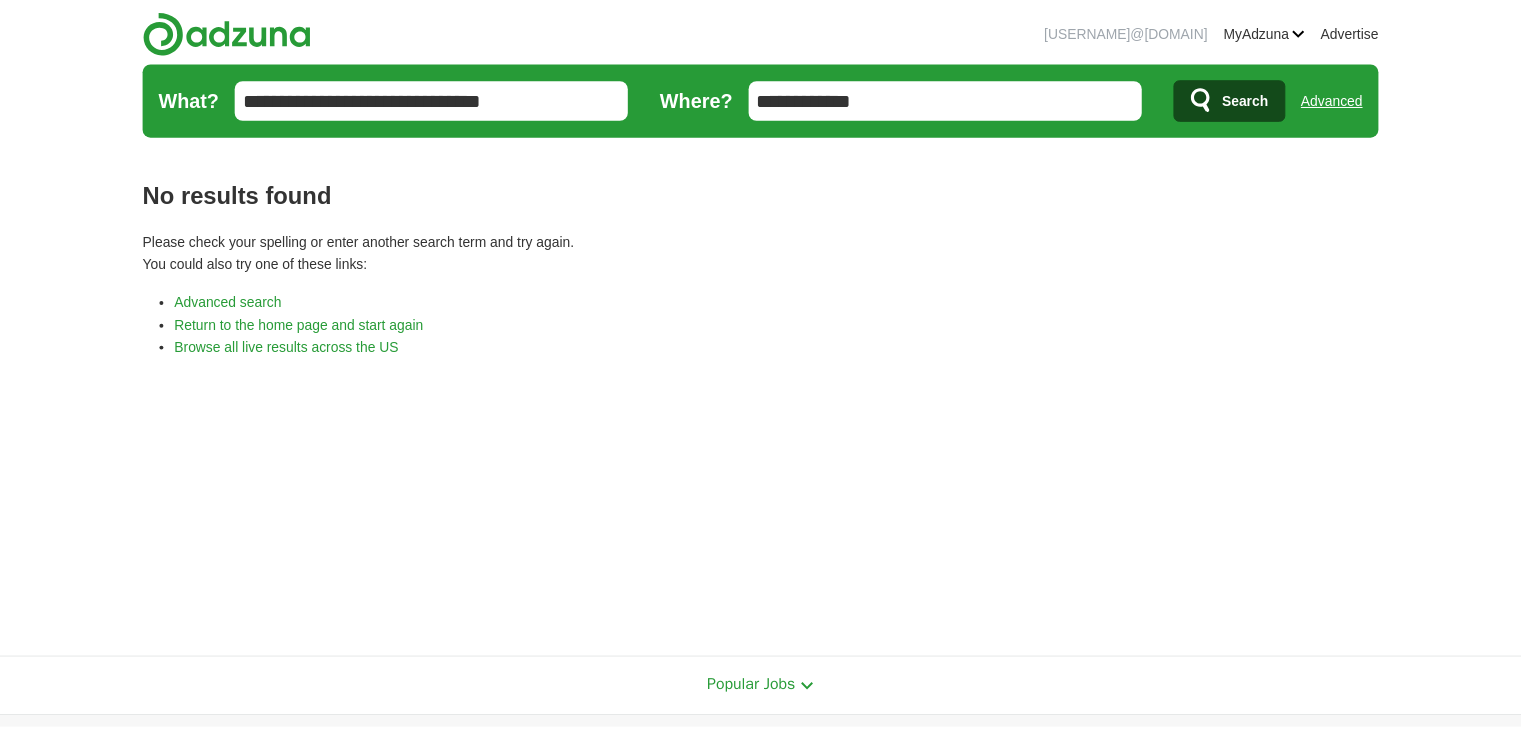 scroll, scrollTop: 0, scrollLeft: 0, axis: both 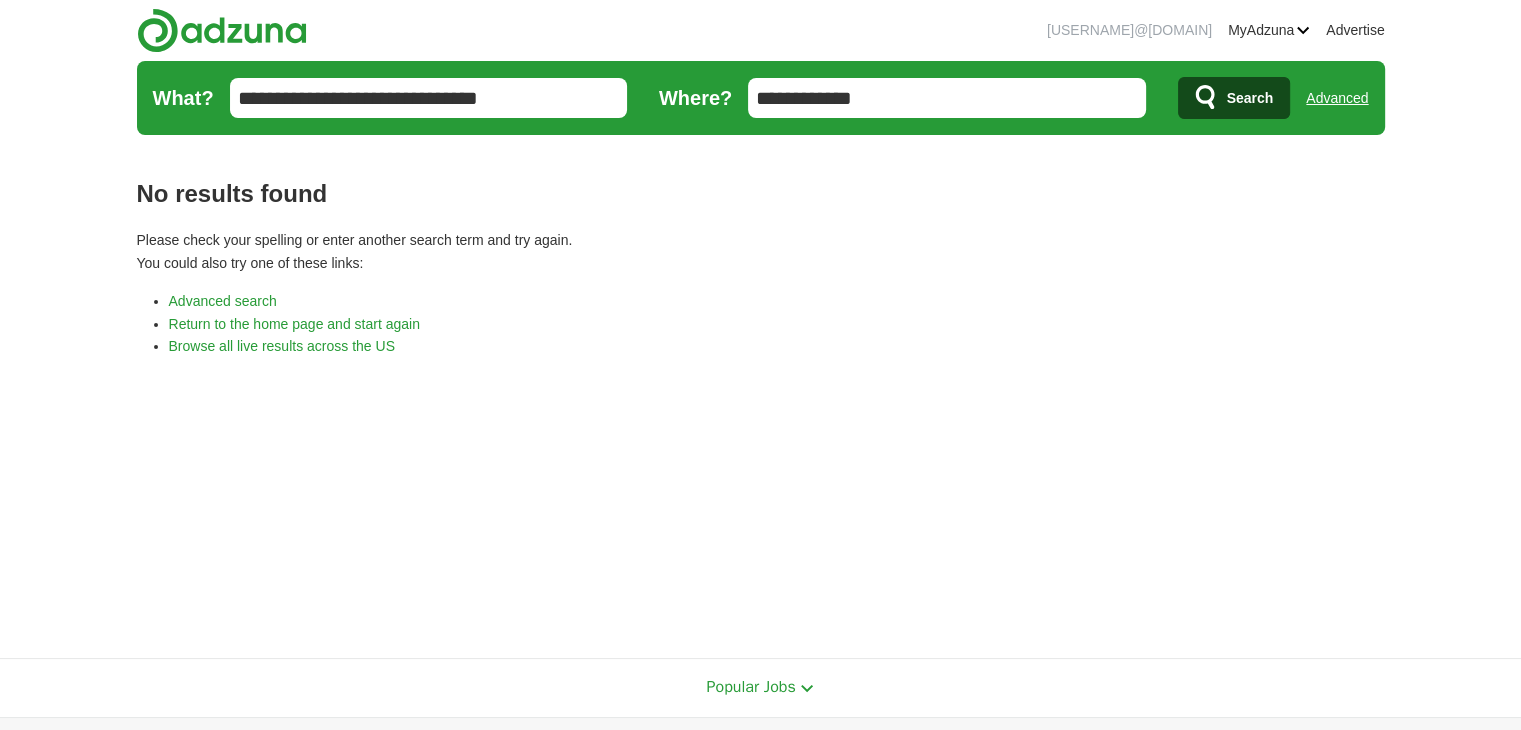 click on "**********" at bounding box center [428, 98] 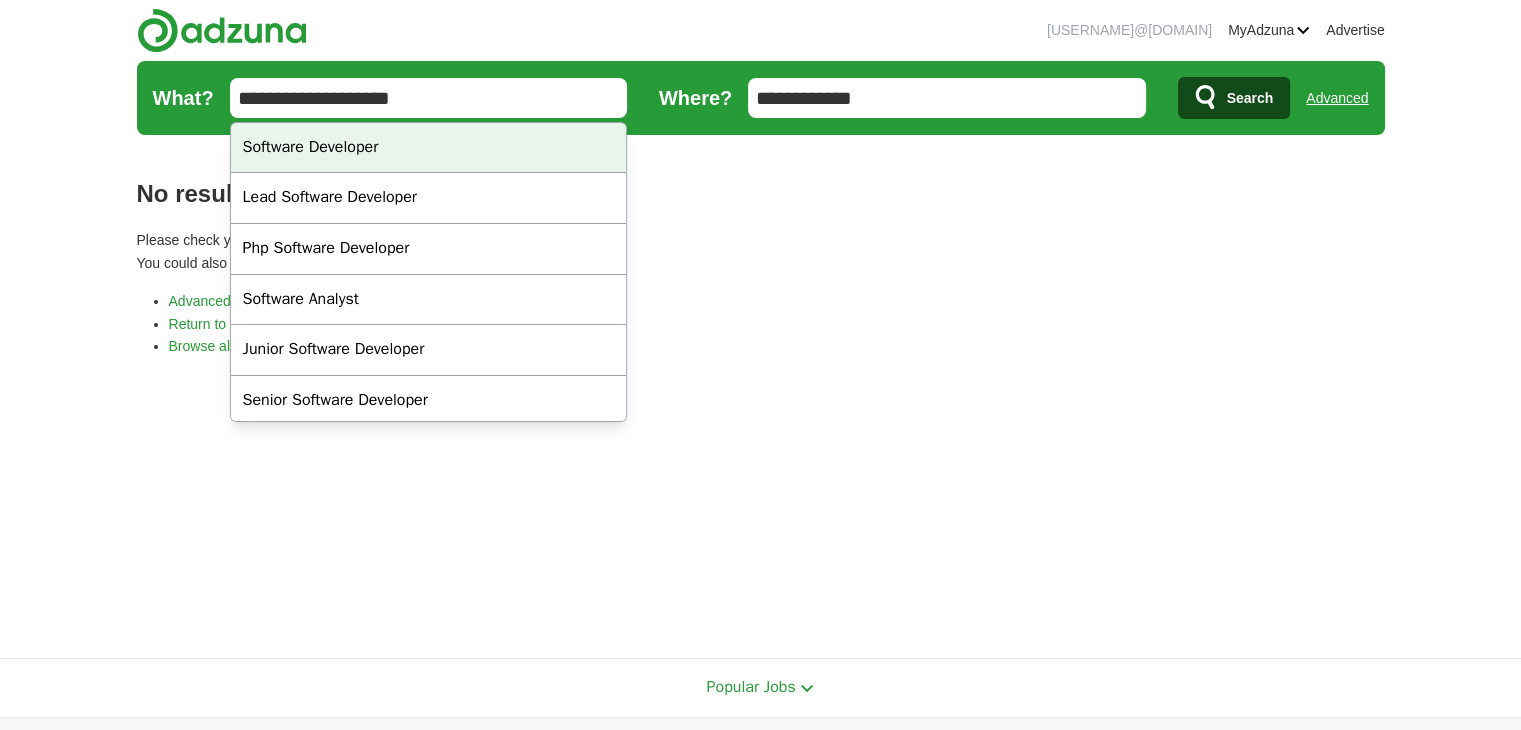 click on "No results found
Please check your spelling or enter another search term and try again. You could also try one of these links:
Advanced search
Return to the home page and start again
Browse all live results across the US" at bounding box center (761, 400) 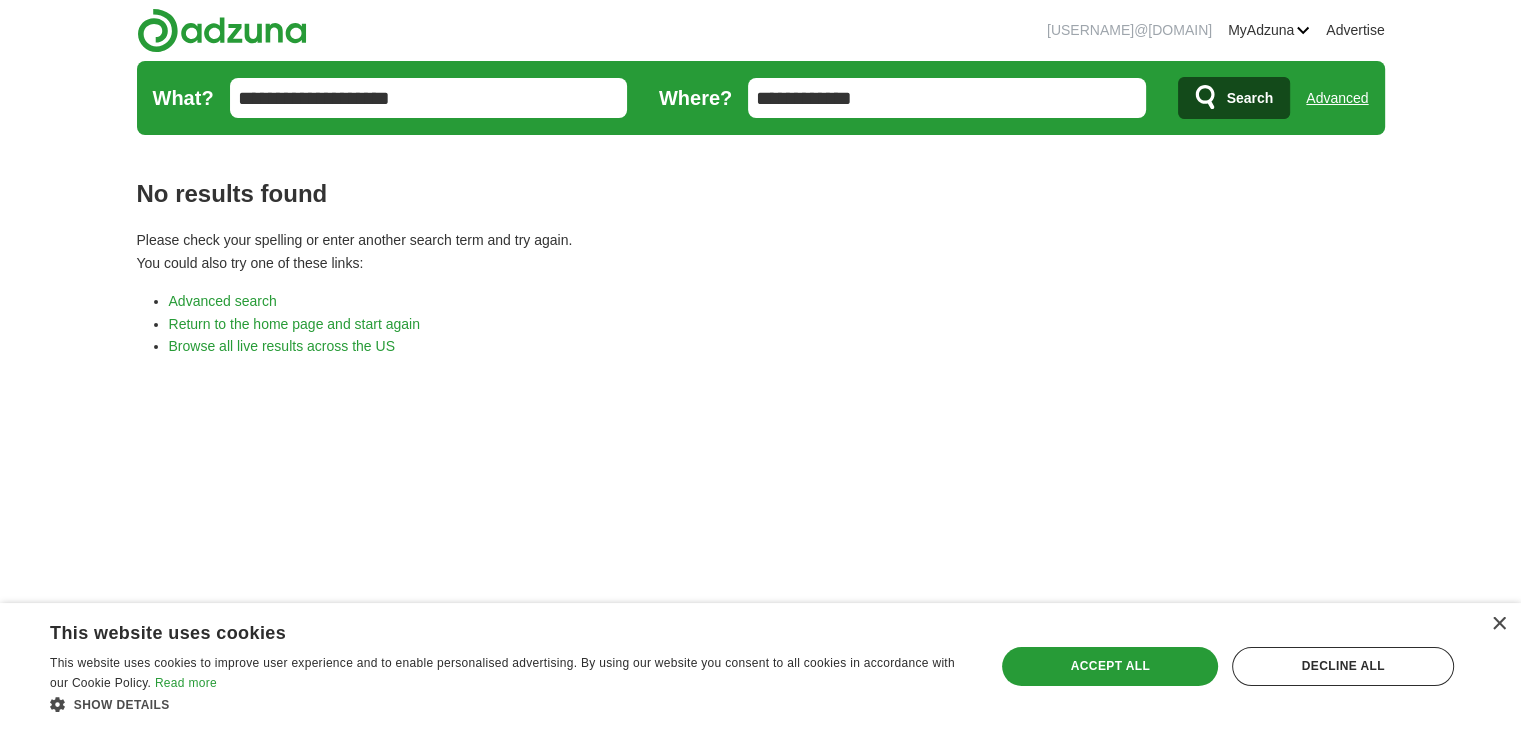 click on "**********" at bounding box center (428, 98) 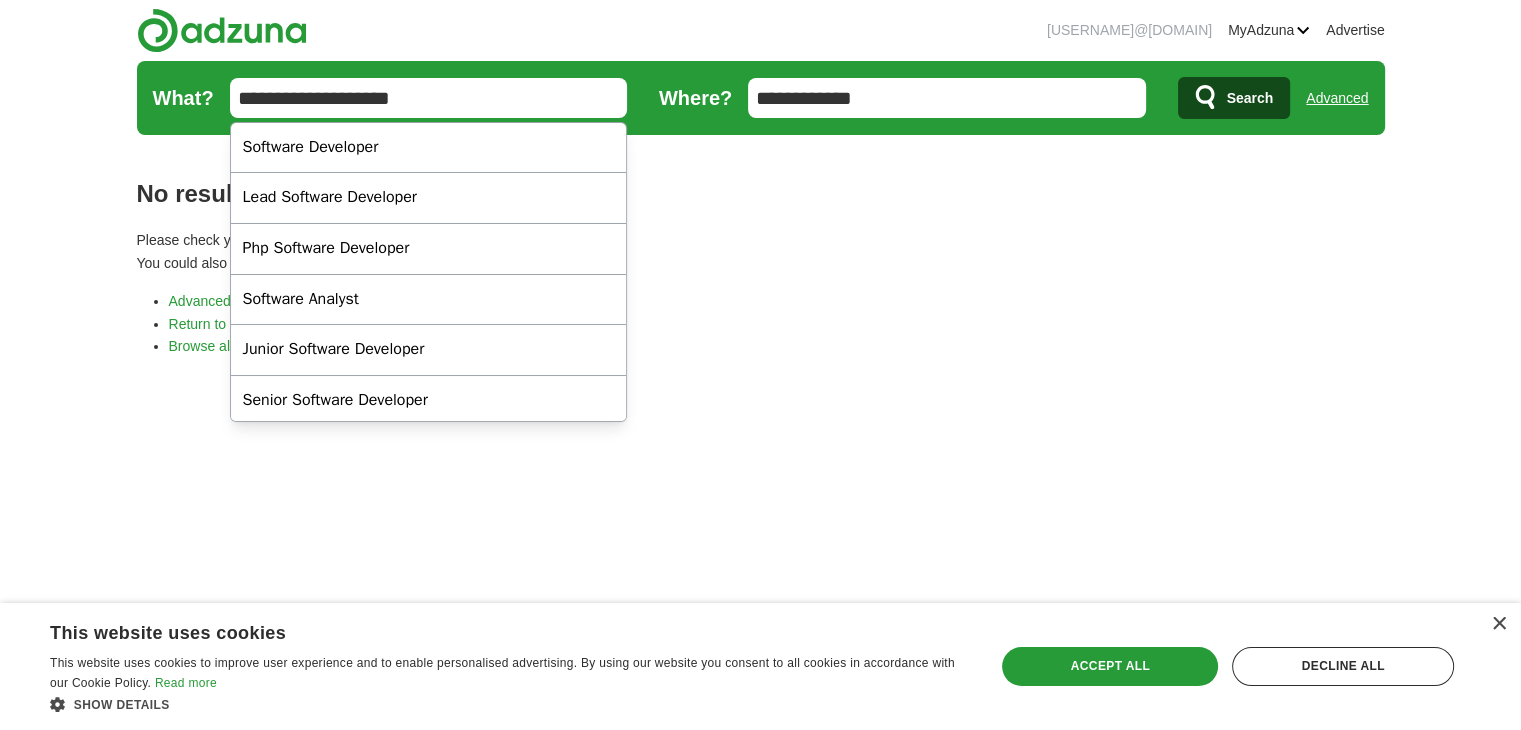 click on "**********" at bounding box center (428, 98) 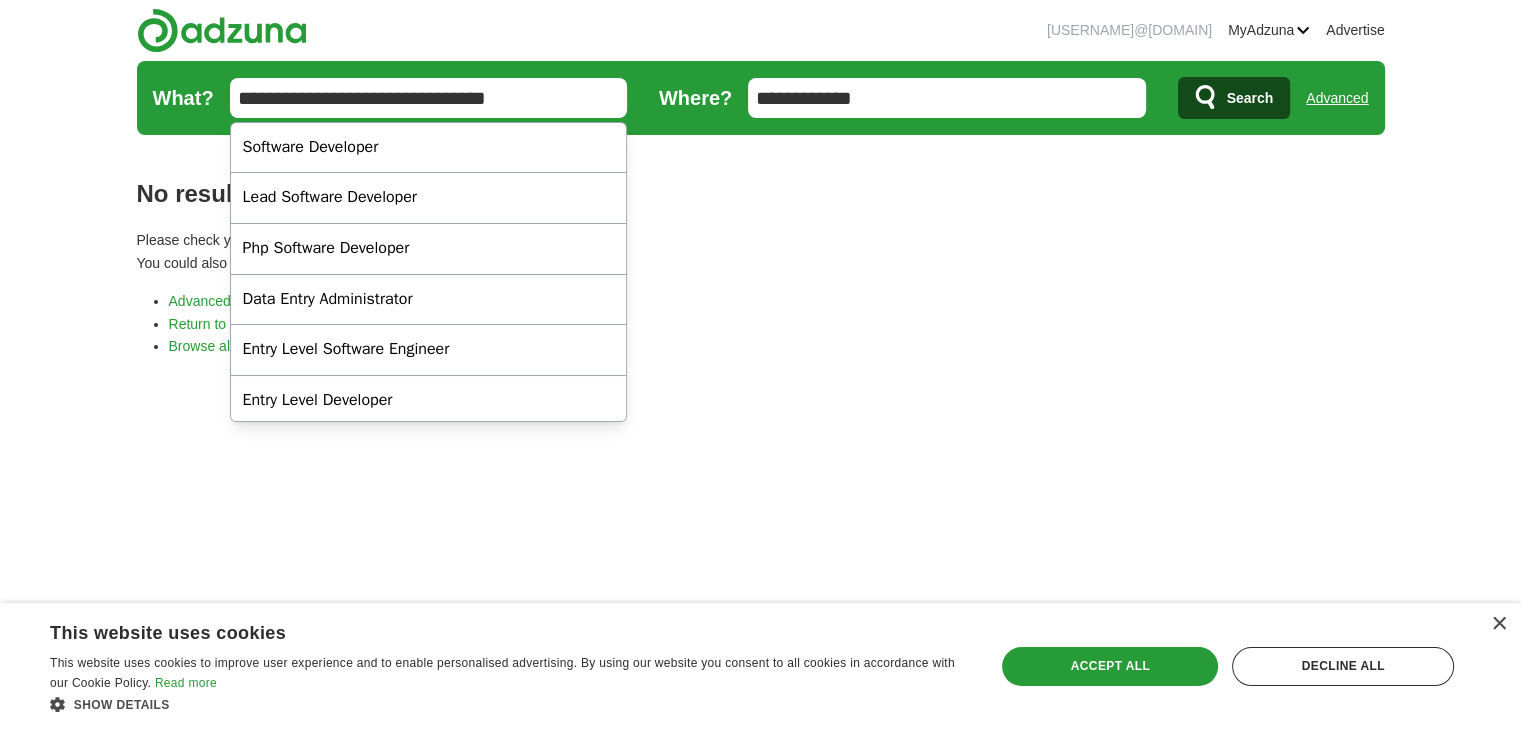 type on "**********" 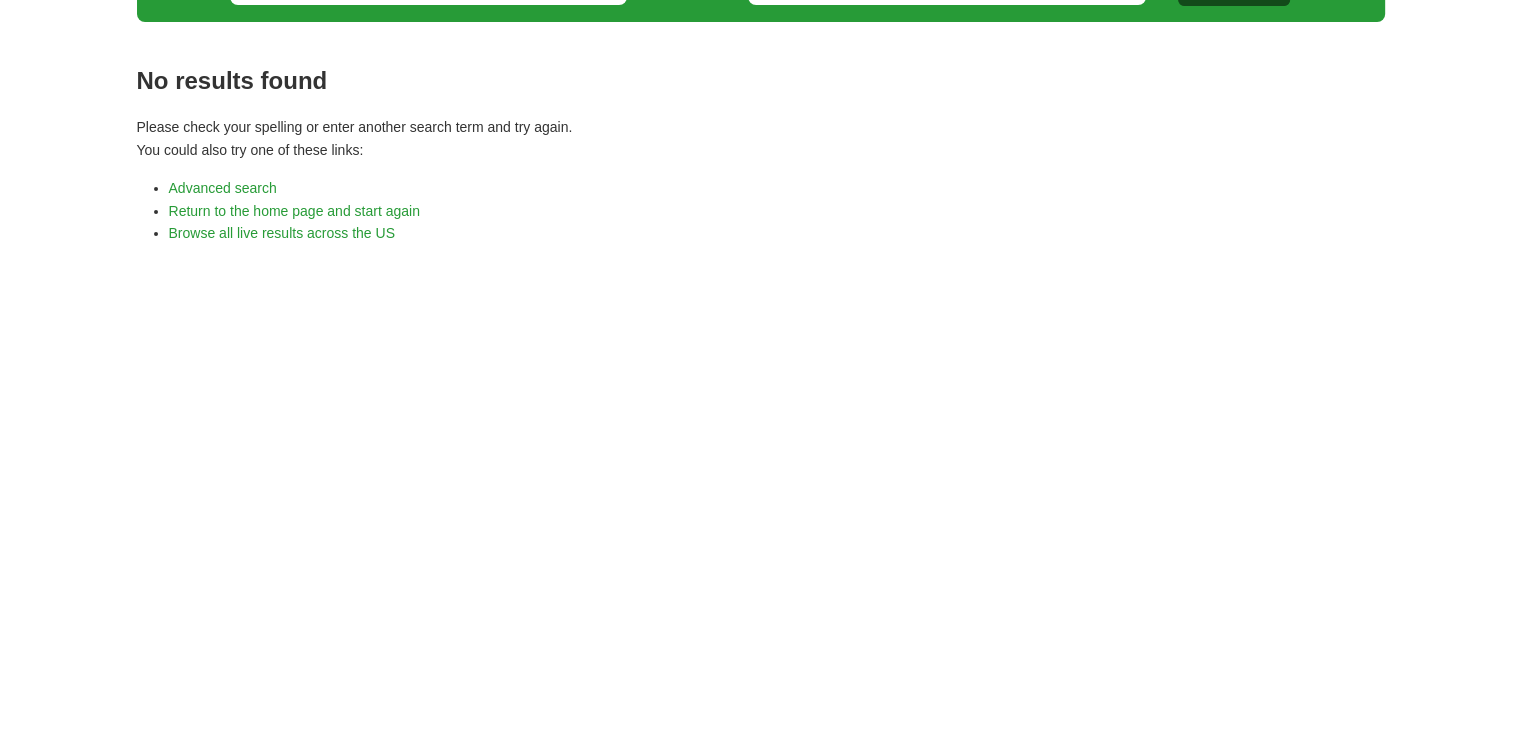 scroll, scrollTop: 0, scrollLeft: 0, axis: both 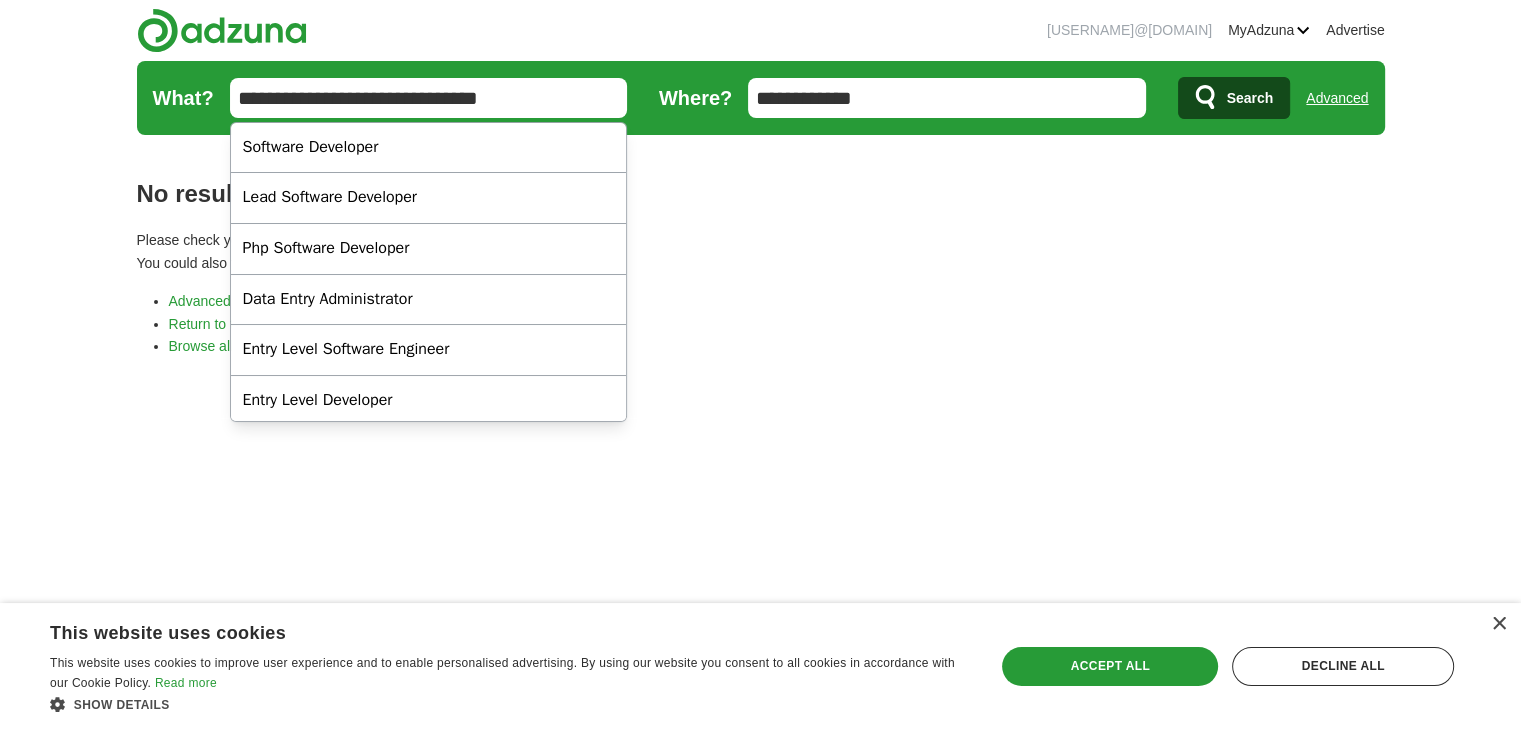 drag, startPoint x: 332, startPoint y: 92, endPoint x: 144, endPoint y: 98, distance: 188.09572 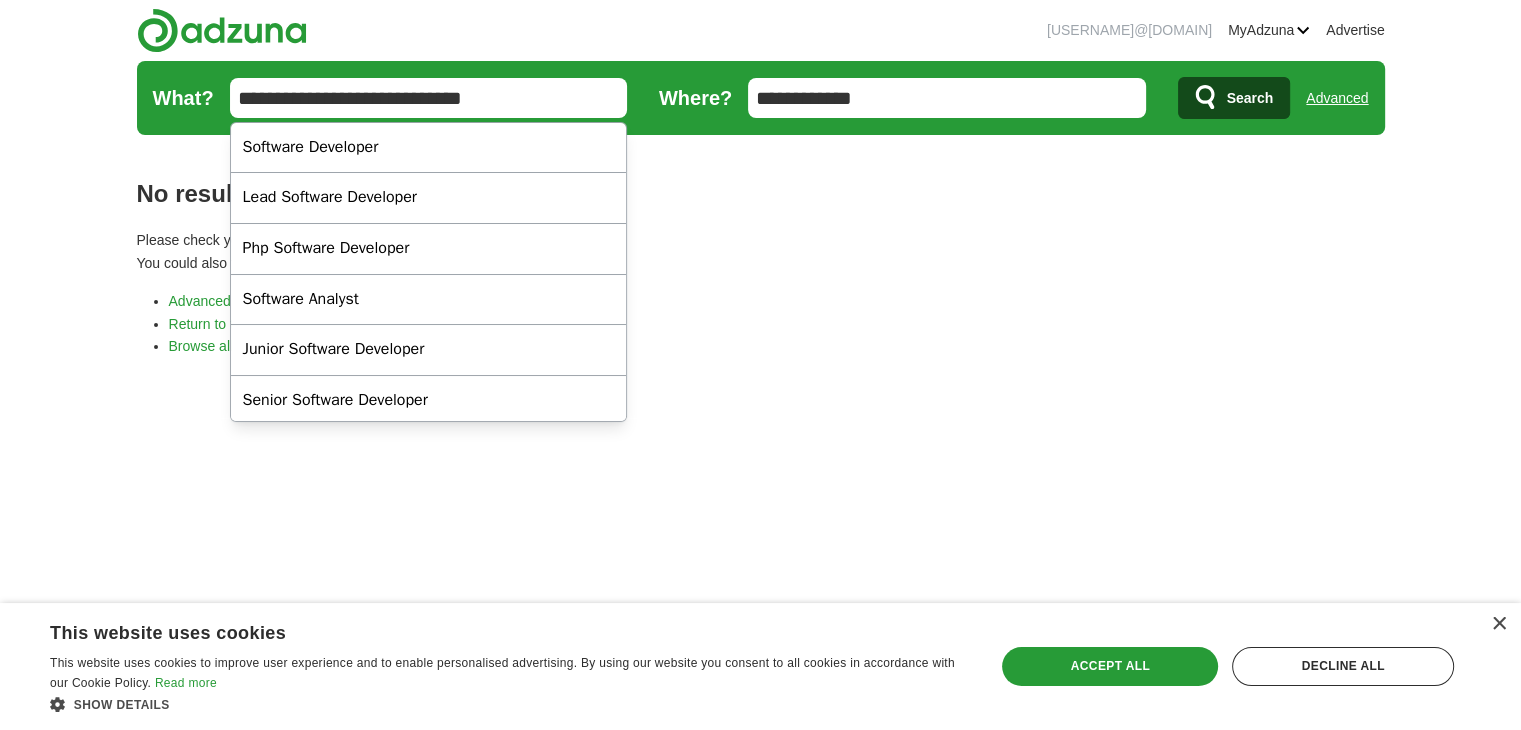 type on "**********" 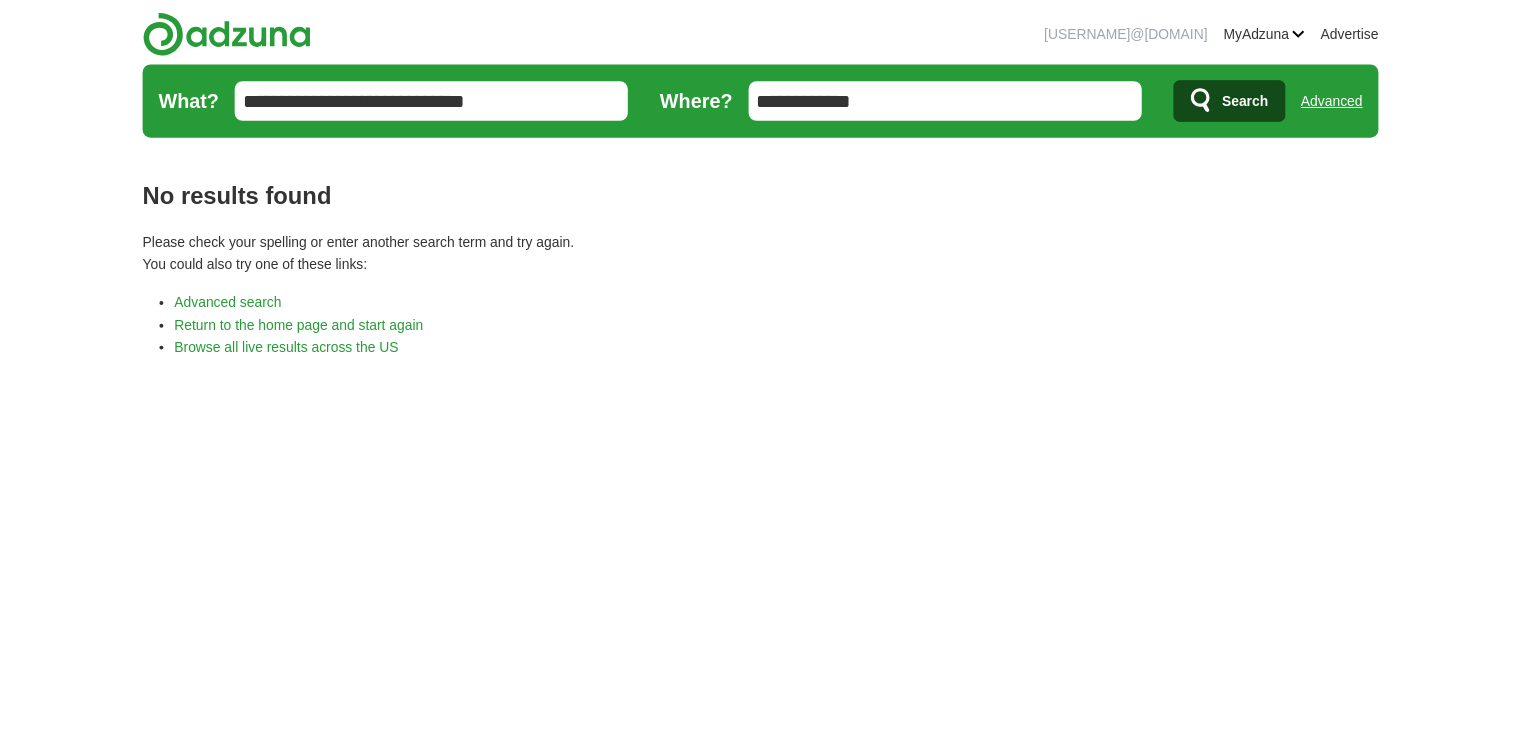 scroll, scrollTop: 0, scrollLeft: 0, axis: both 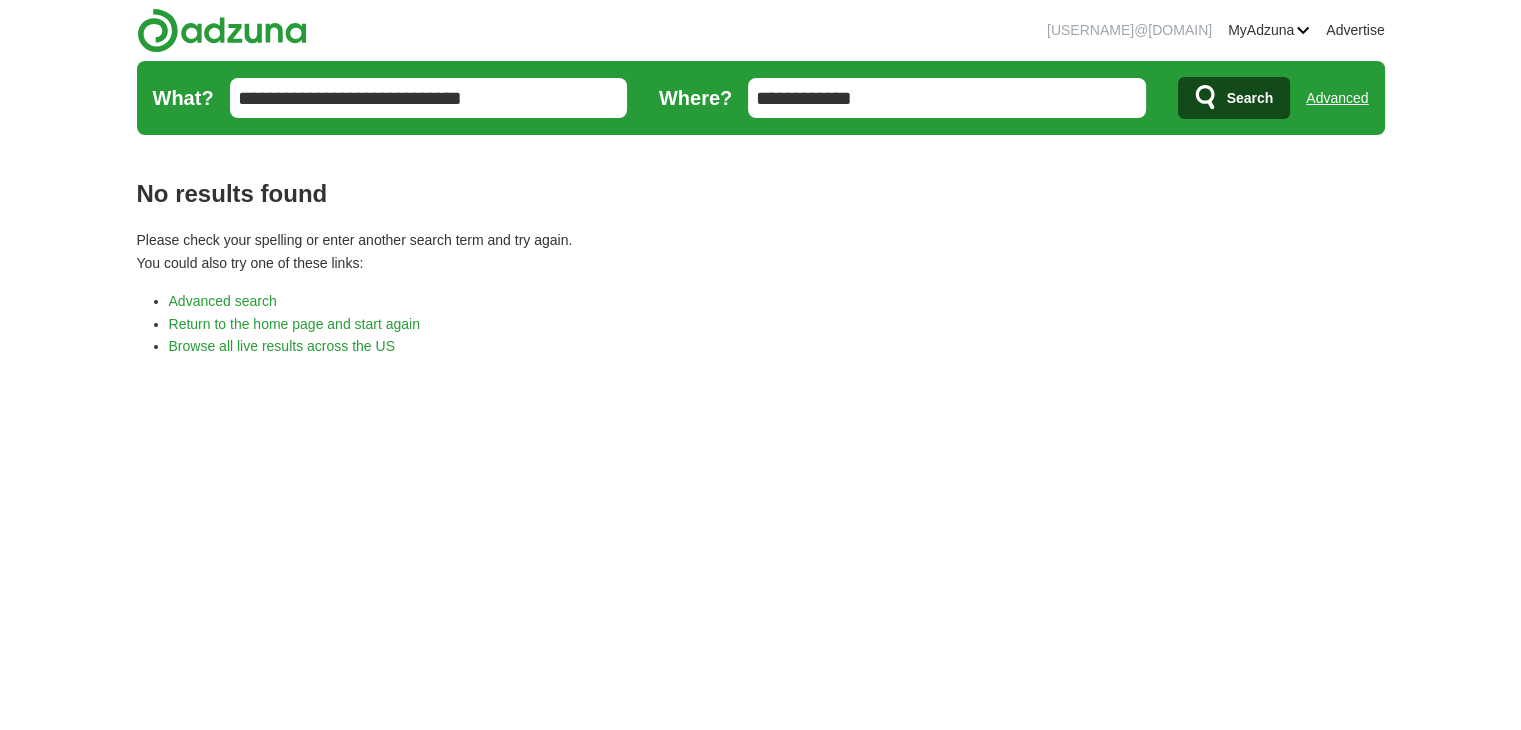click on "**********" at bounding box center (428, 98) 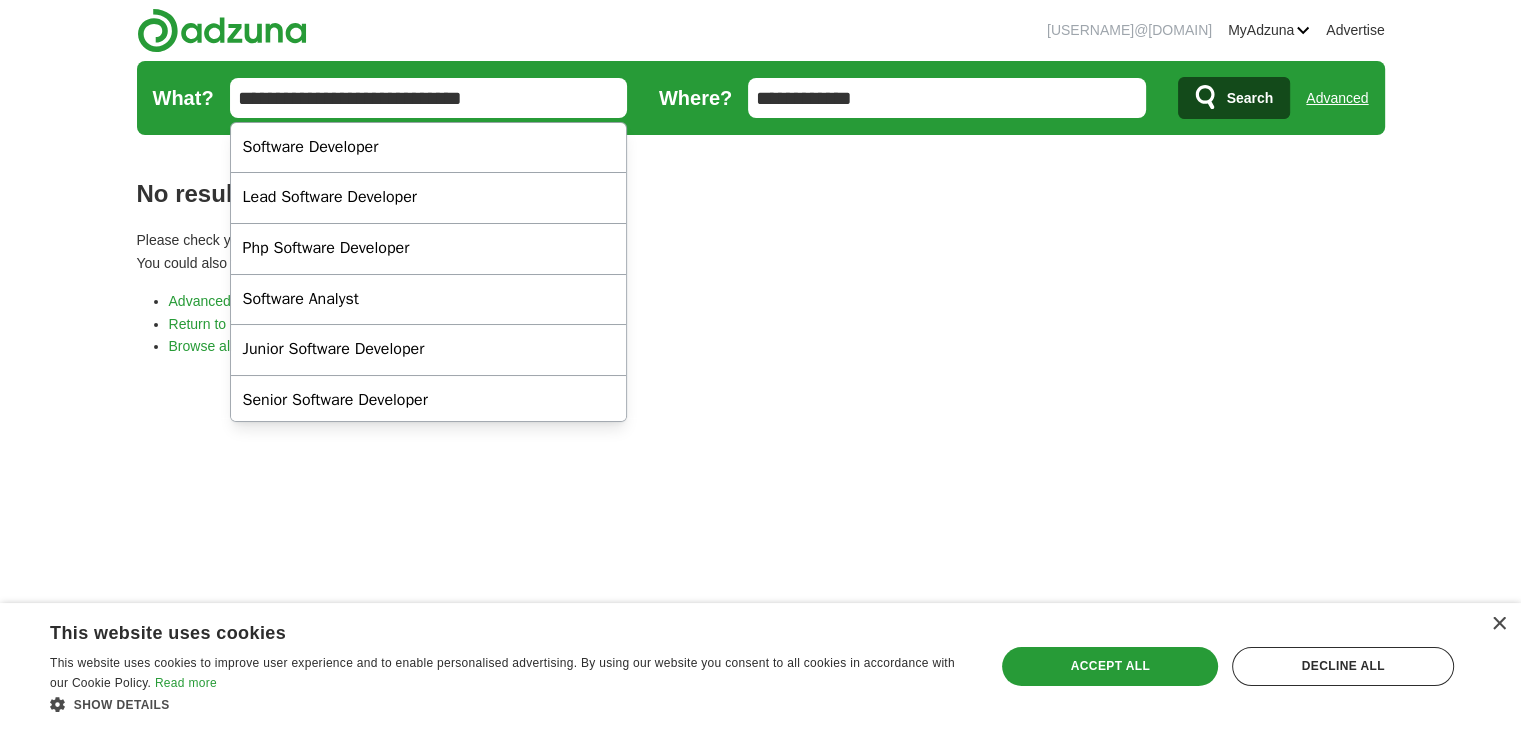 click on "**********" at bounding box center (428, 98) 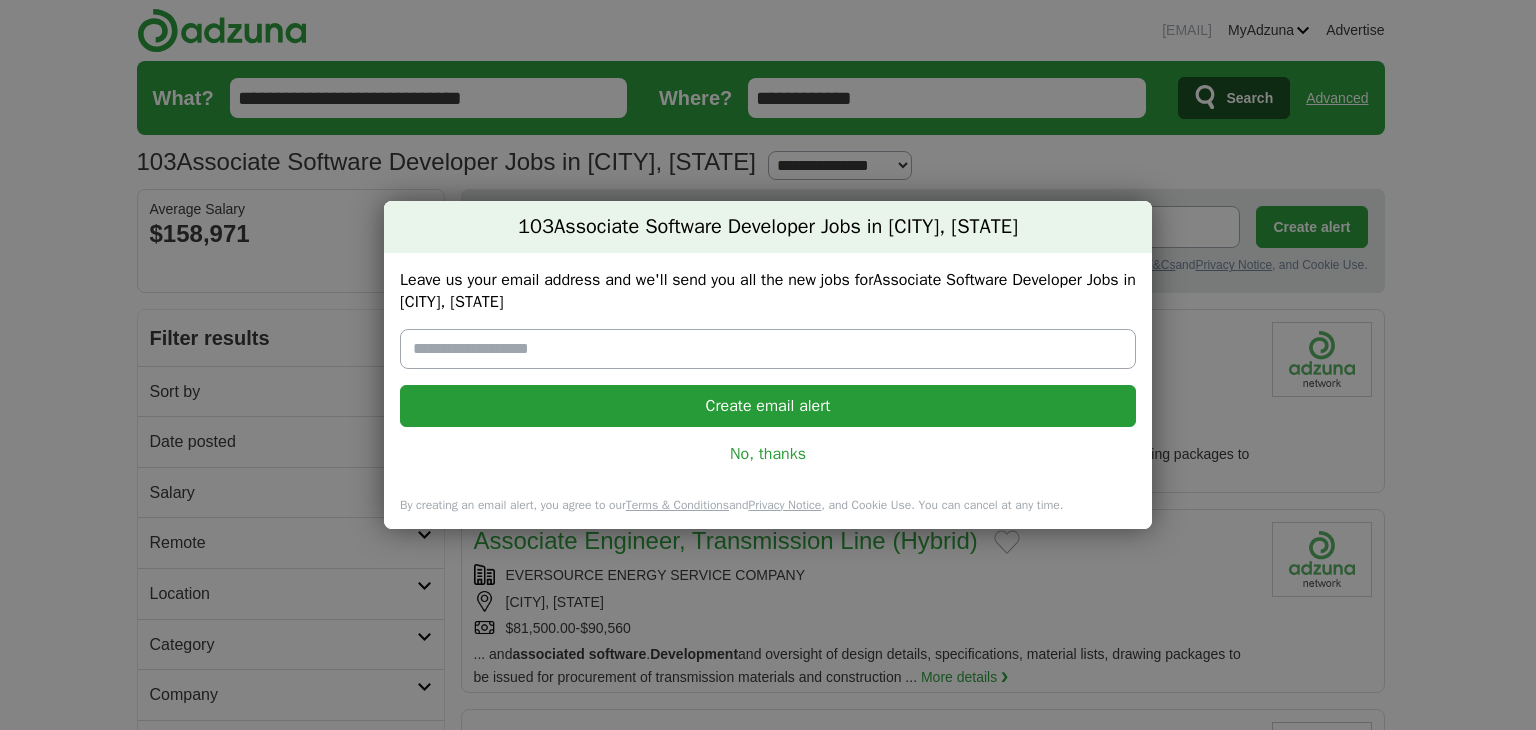 scroll, scrollTop: 0, scrollLeft: 0, axis: both 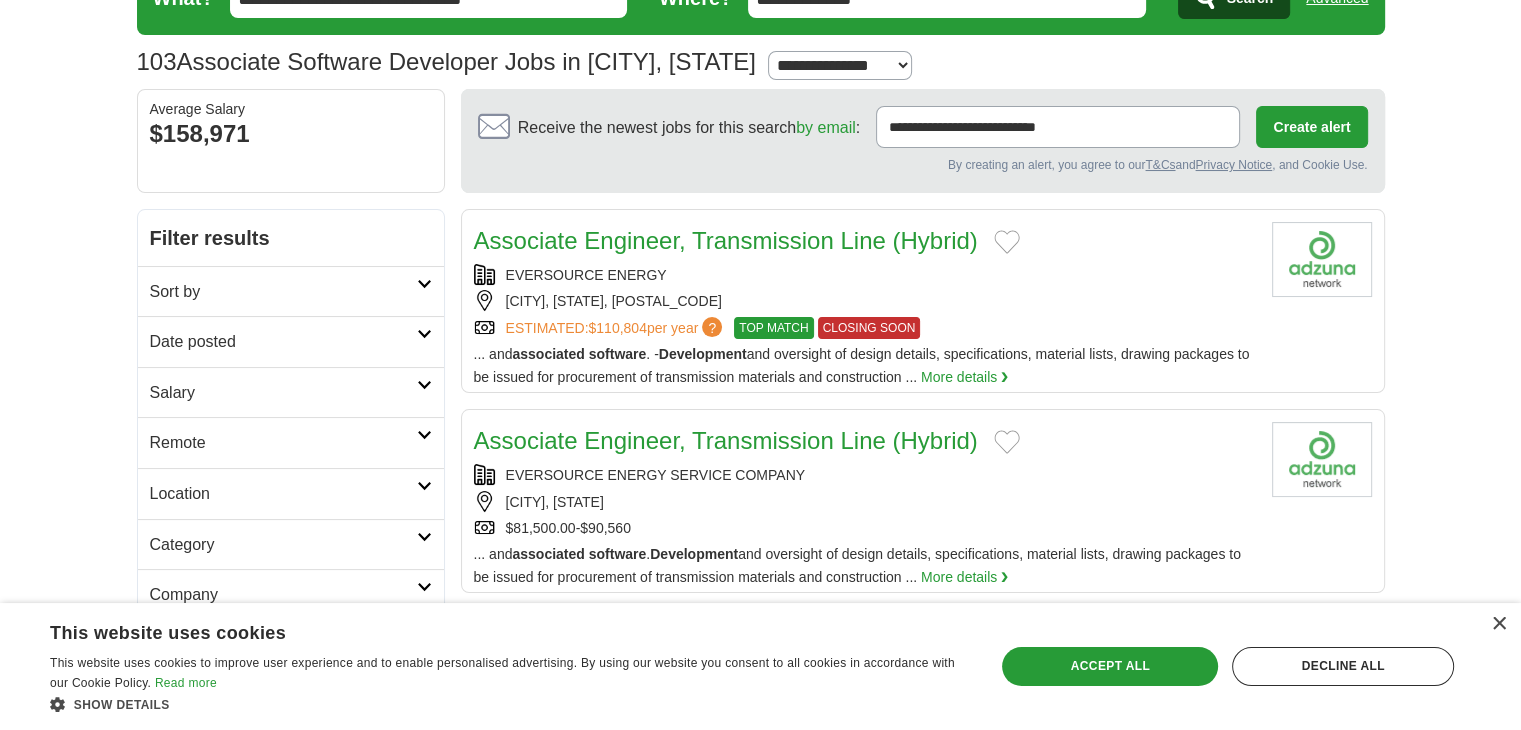 click on "Date posted" at bounding box center [283, 342] 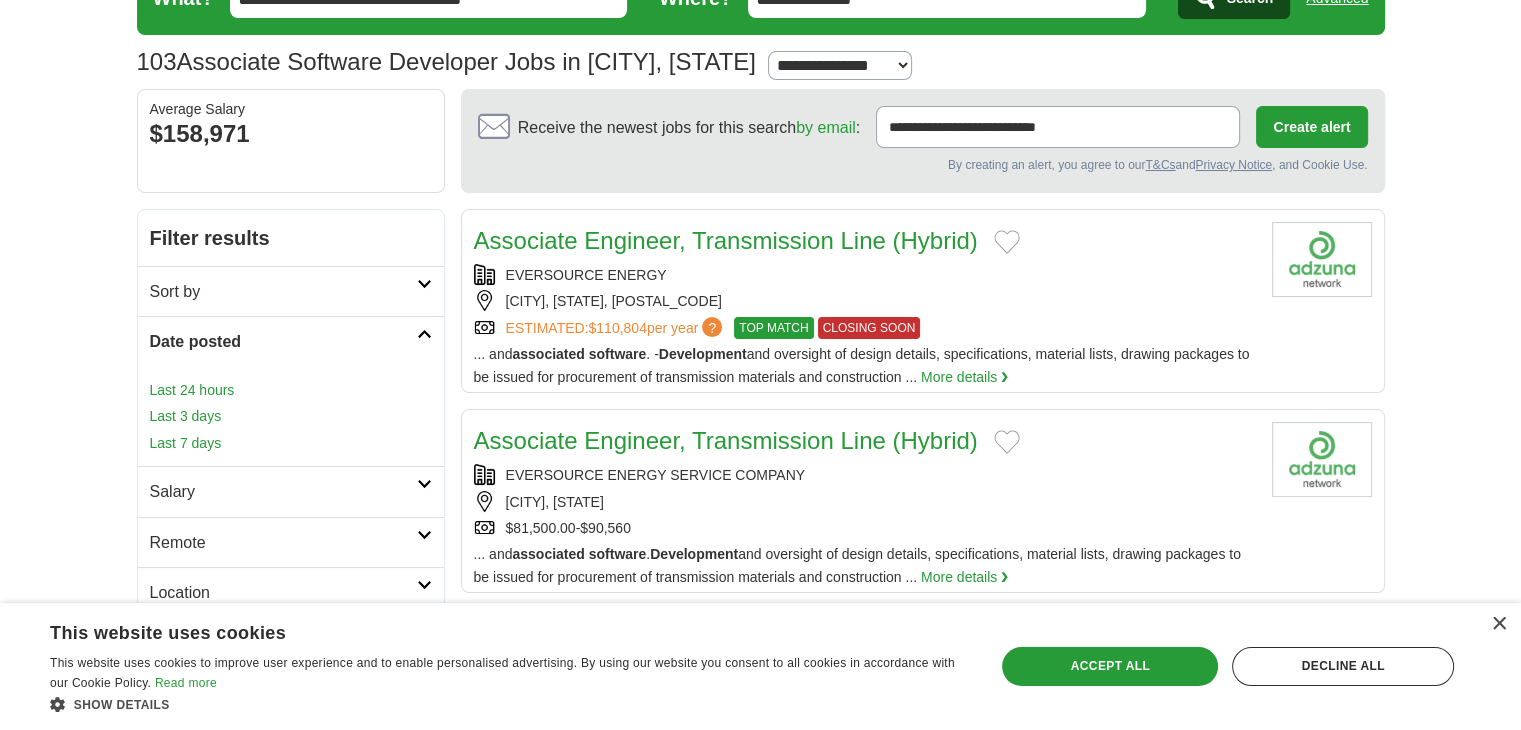 click on "Last 24 hours" at bounding box center [291, 390] 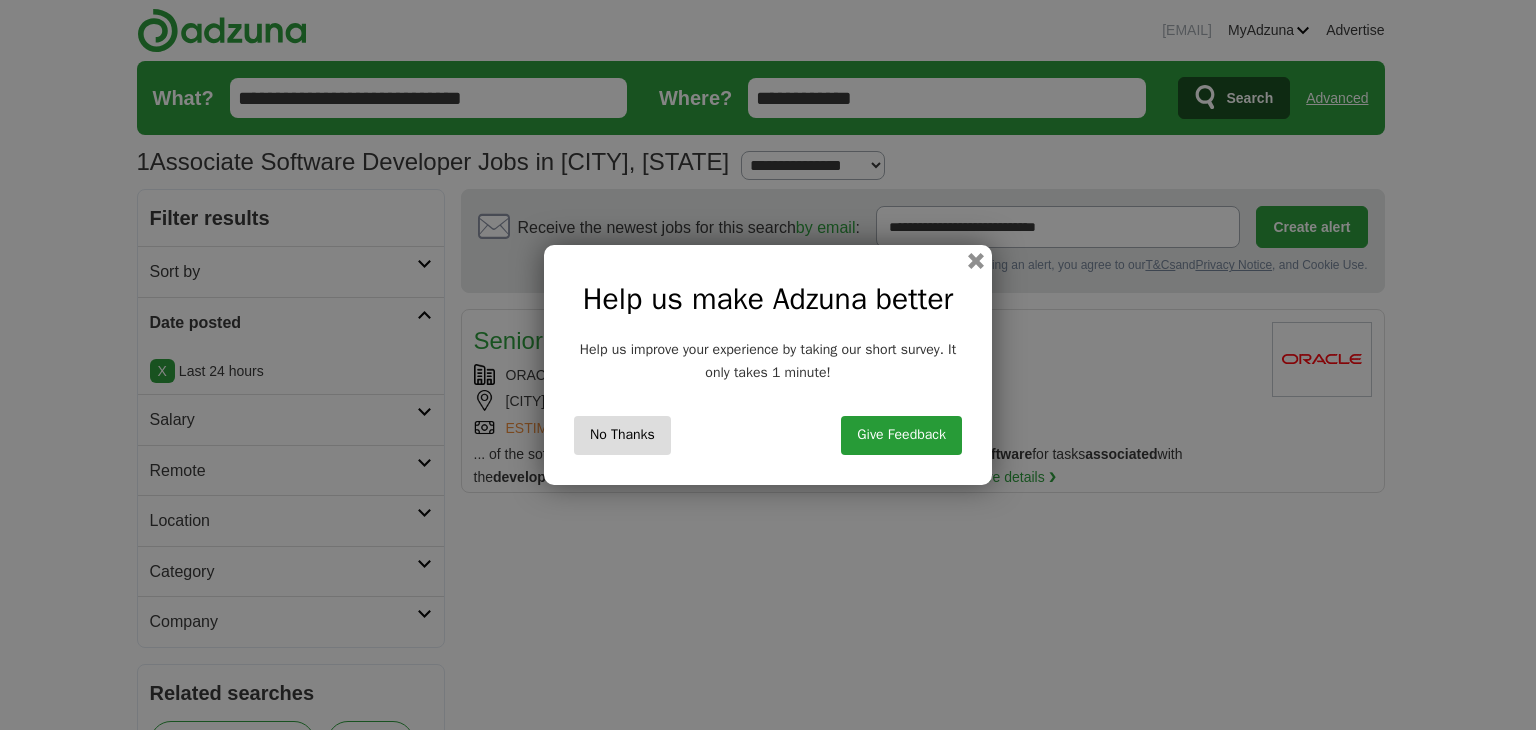 scroll, scrollTop: 0, scrollLeft: 0, axis: both 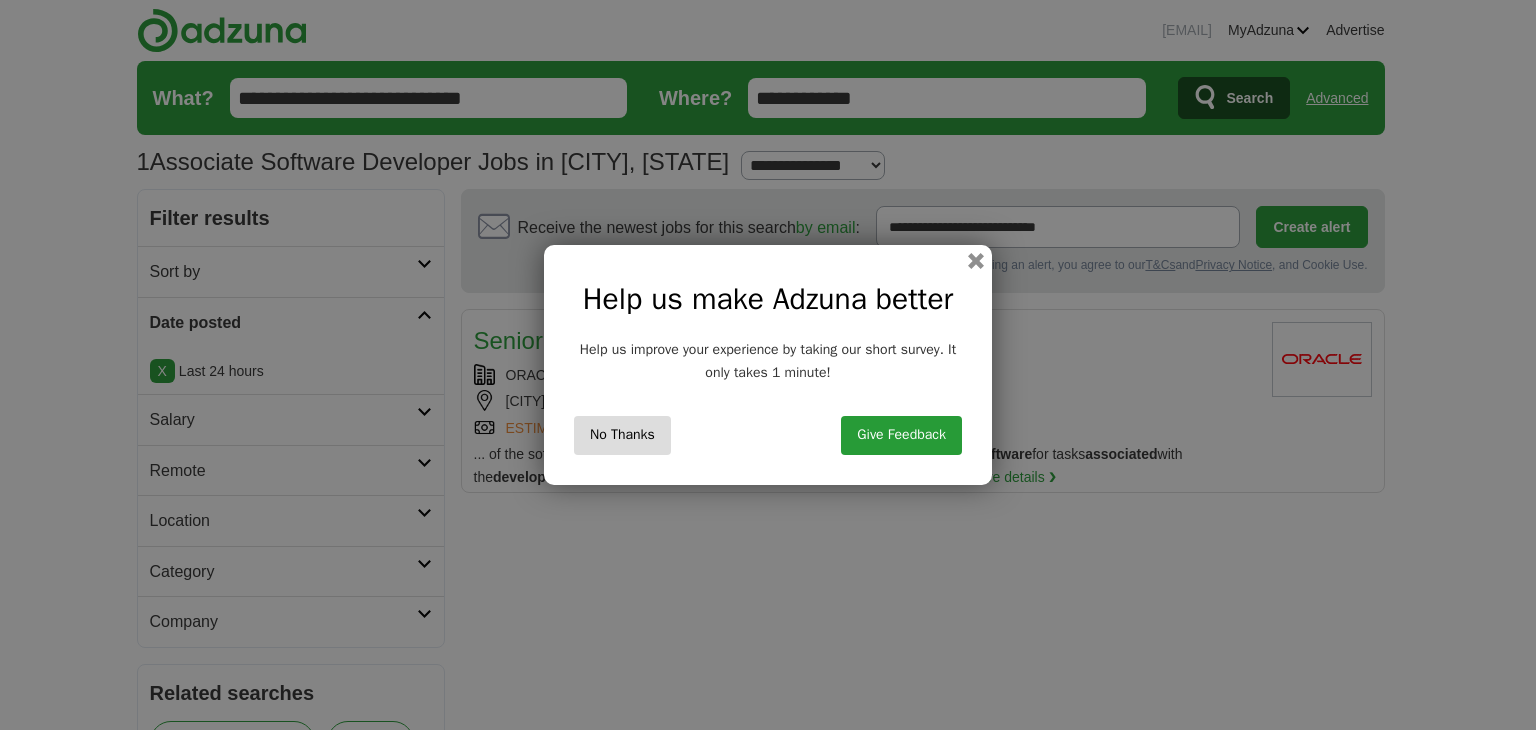 click on "No Thanks" at bounding box center (622, 435) 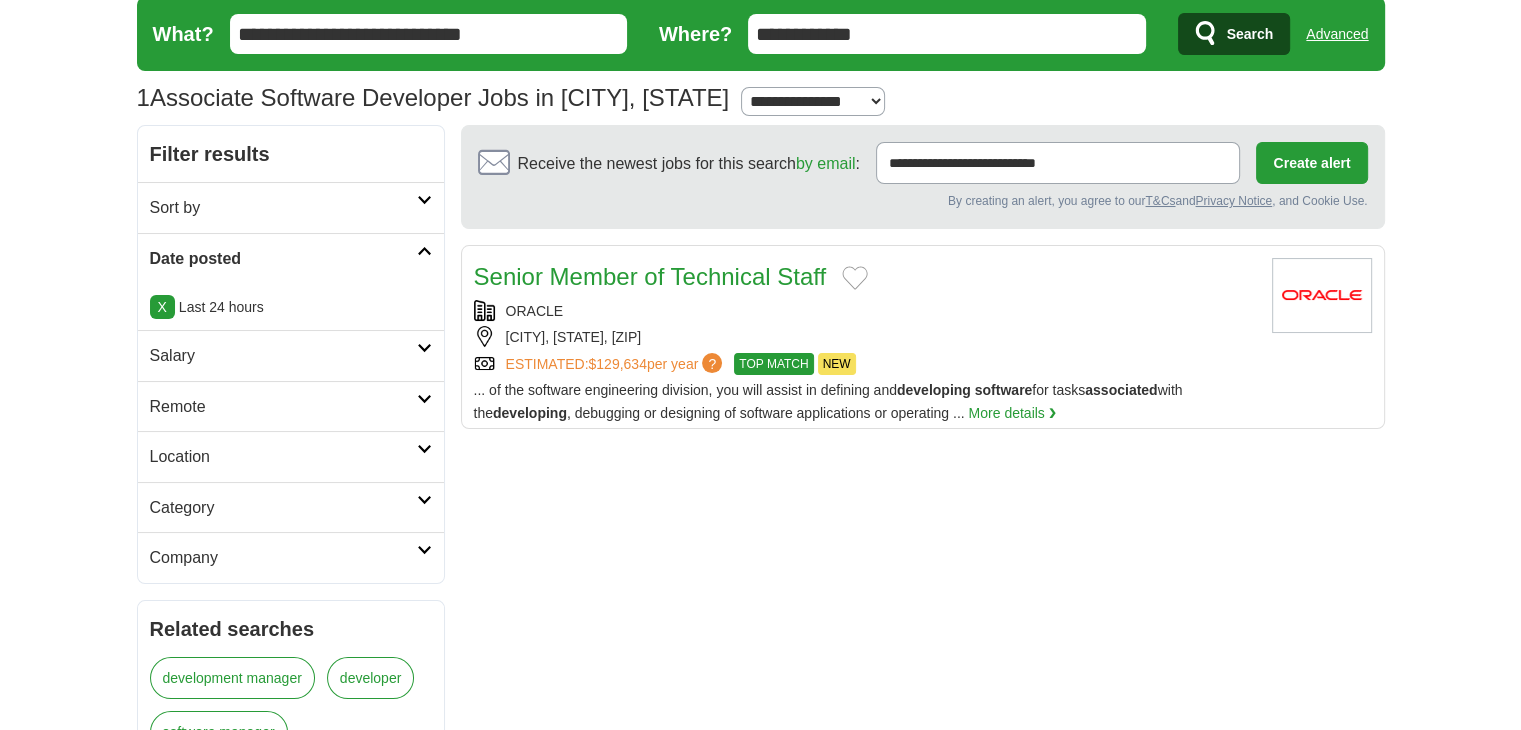 scroll, scrollTop: 100, scrollLeft: 0, axis: vertical 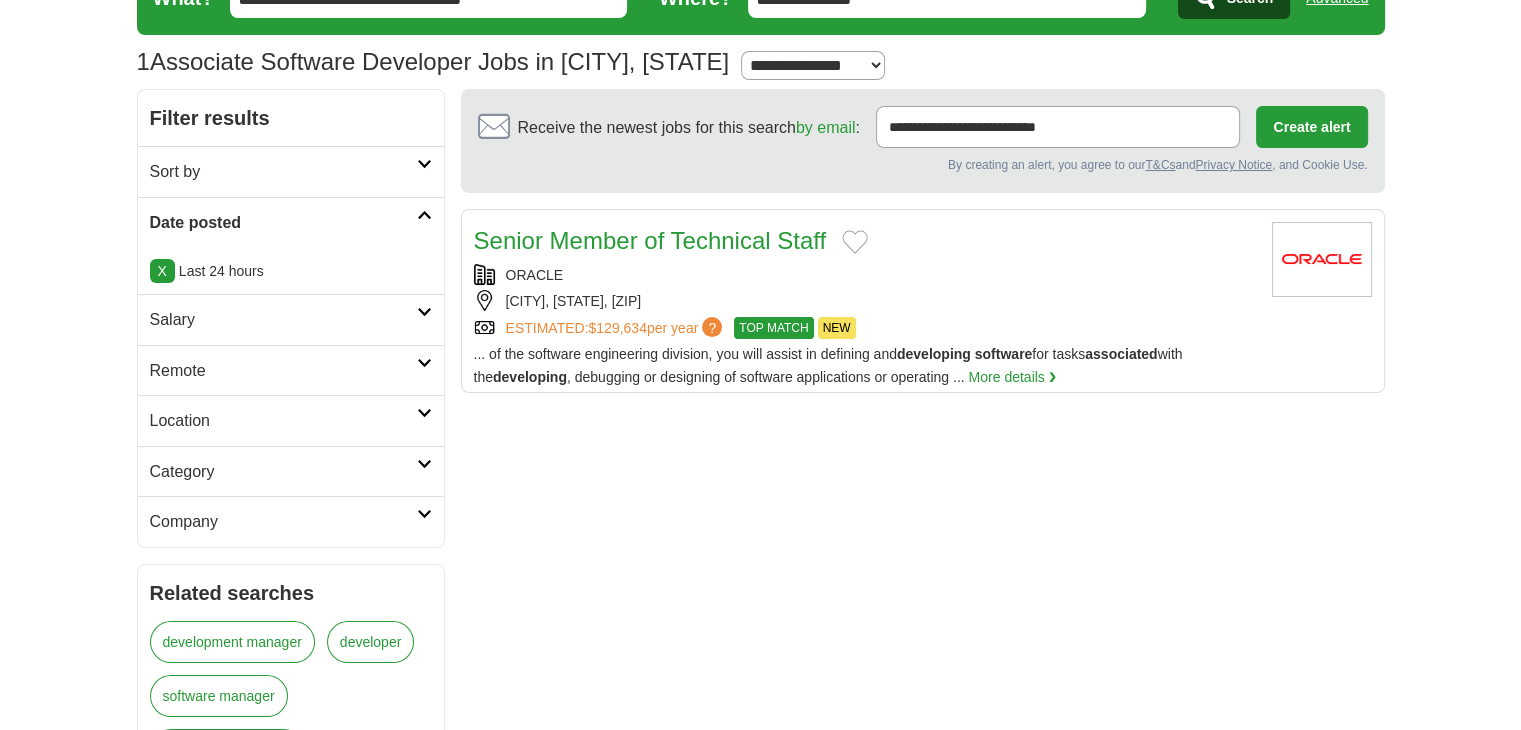 click on "Salary" at bounding box center [283, 320] 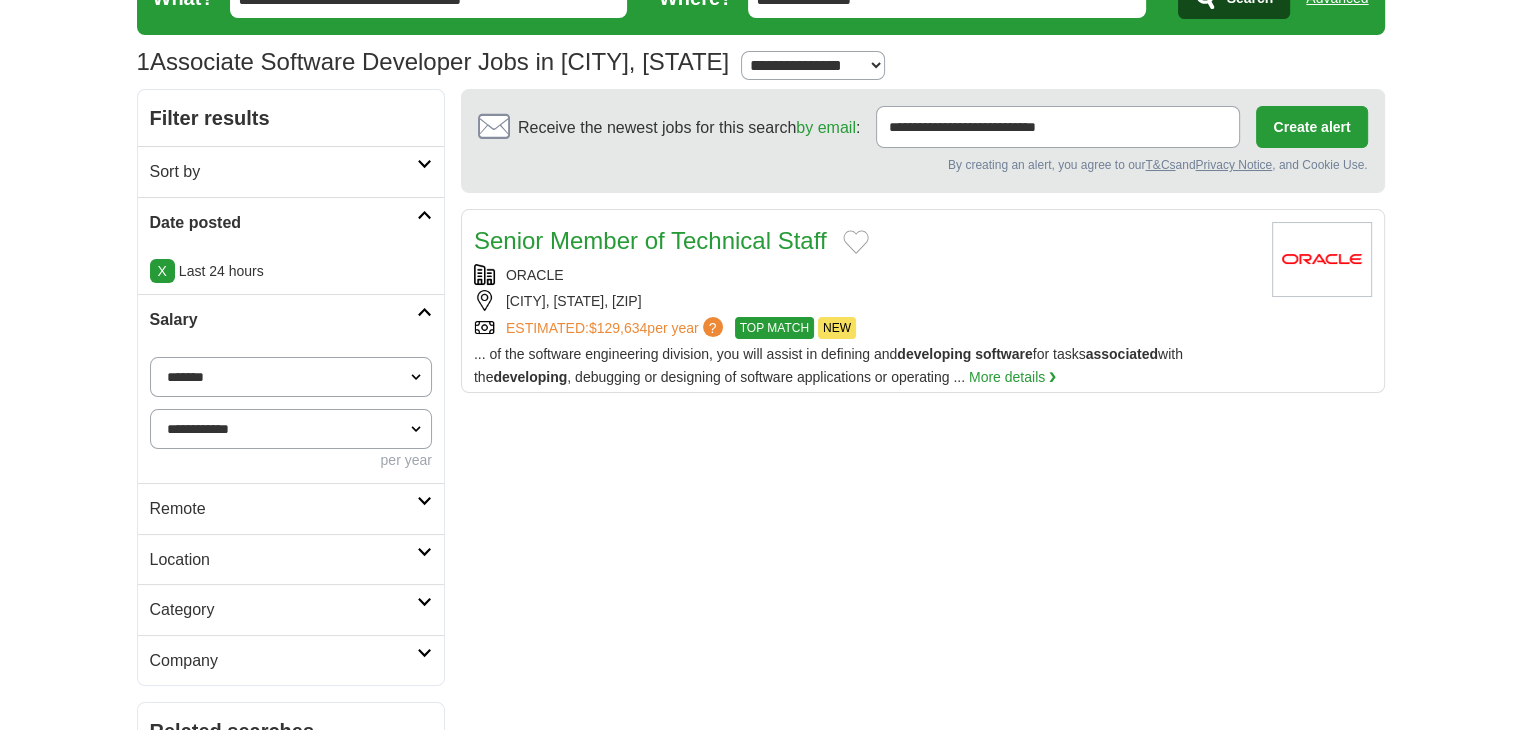 click on "Salary" at bounding box center [283, 320] 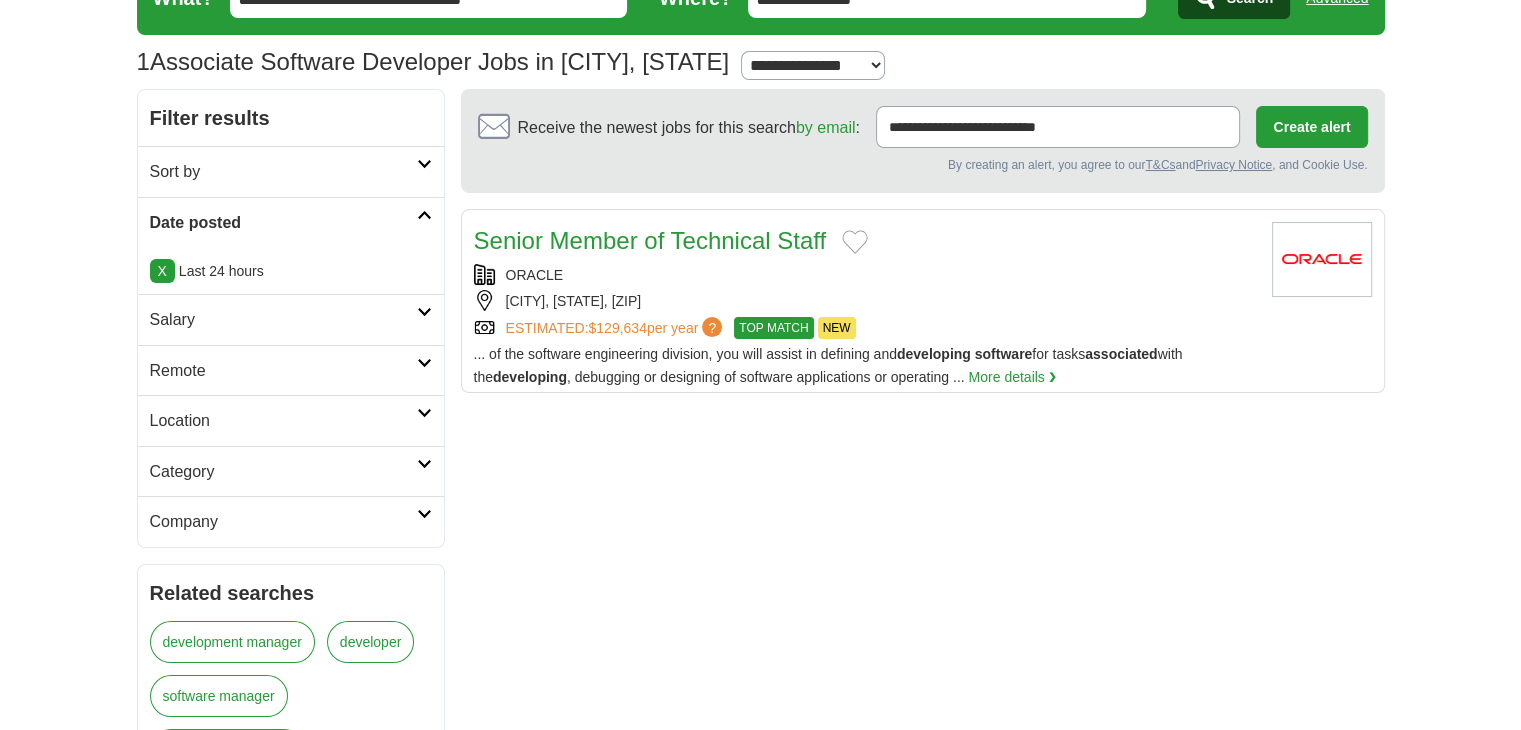 click on "Remote" at bounding box center [283, 371] 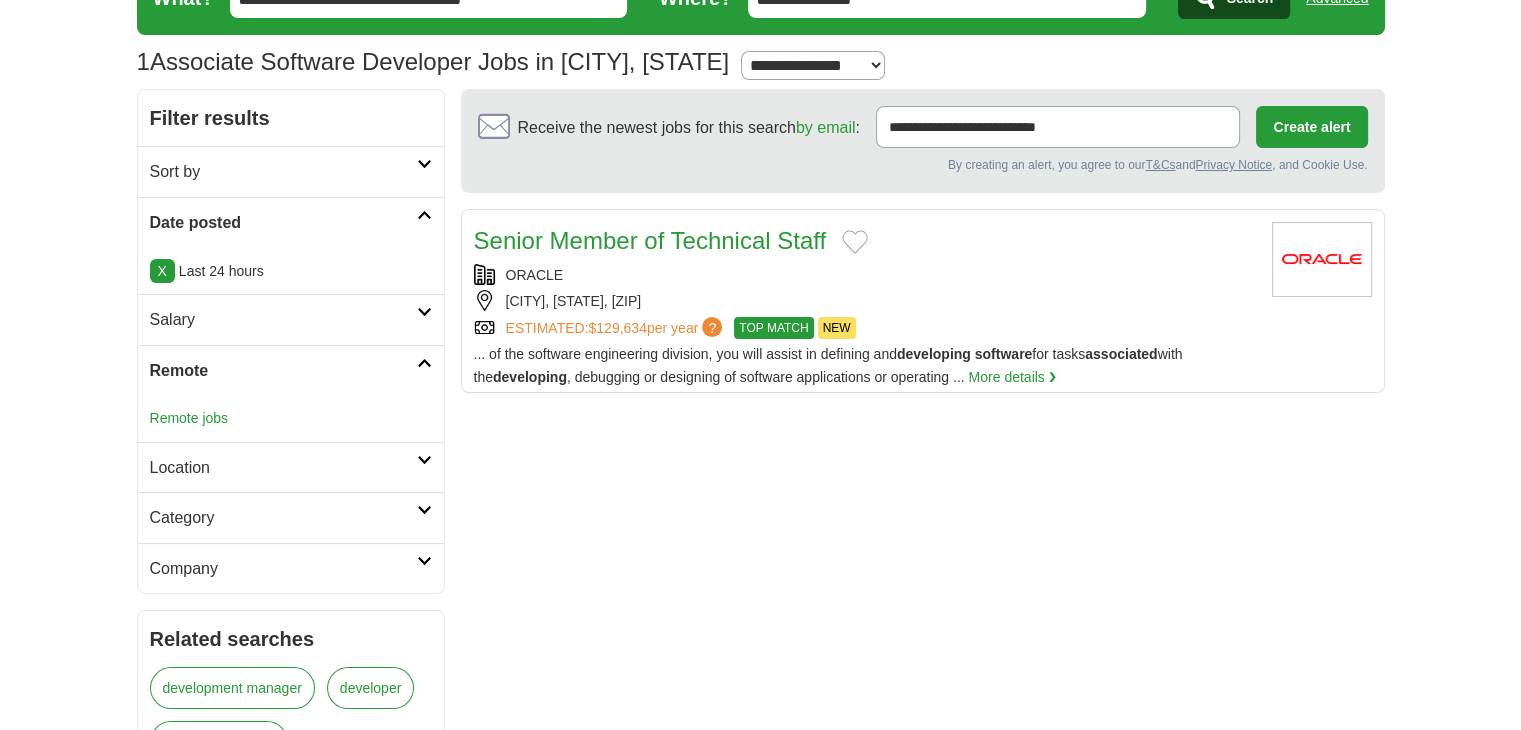 click on "Remote" at bounding box center (283, 371) 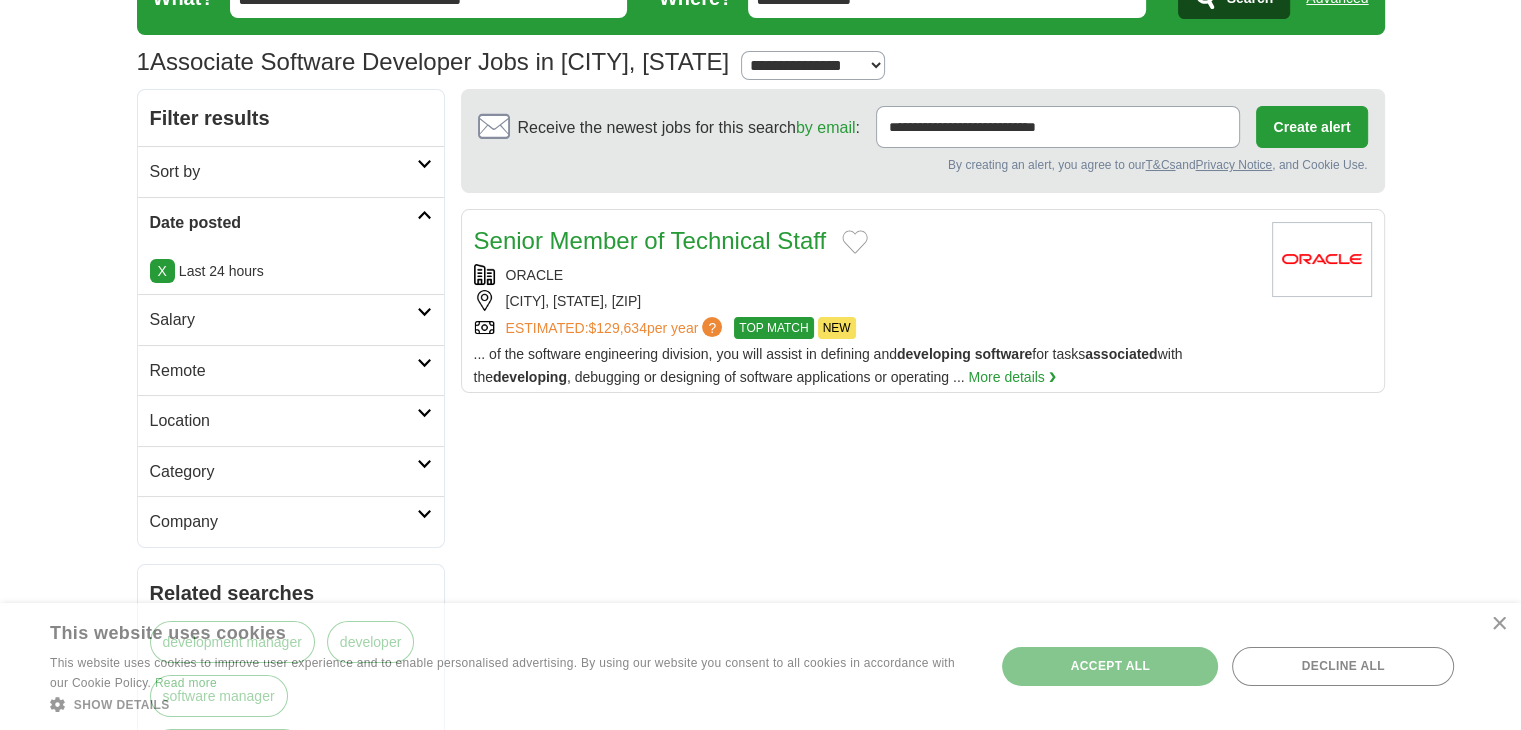click on "Location" at bounding box center [283, 421] 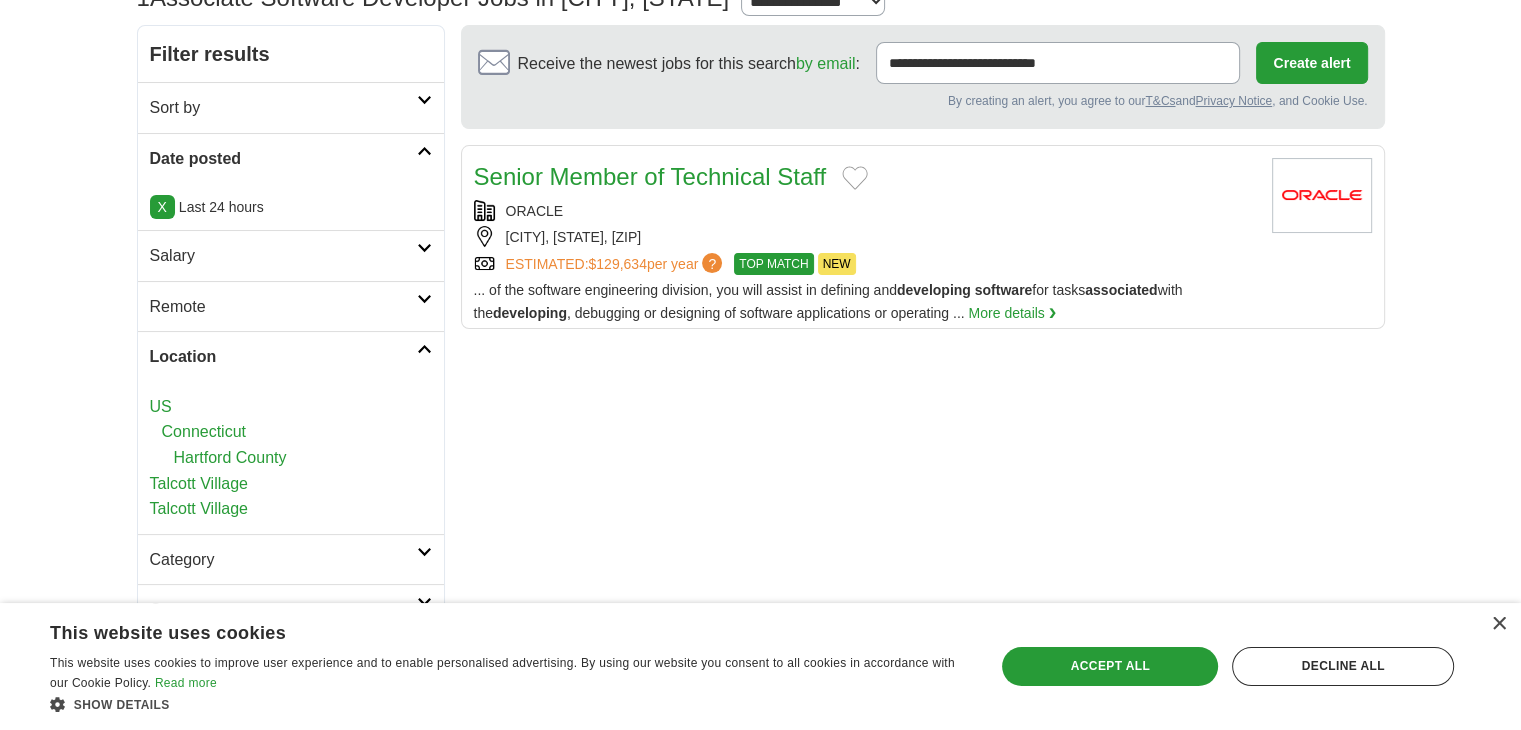 scroll, scrollTop: 200, scrollLeft: 0, axis: vertical 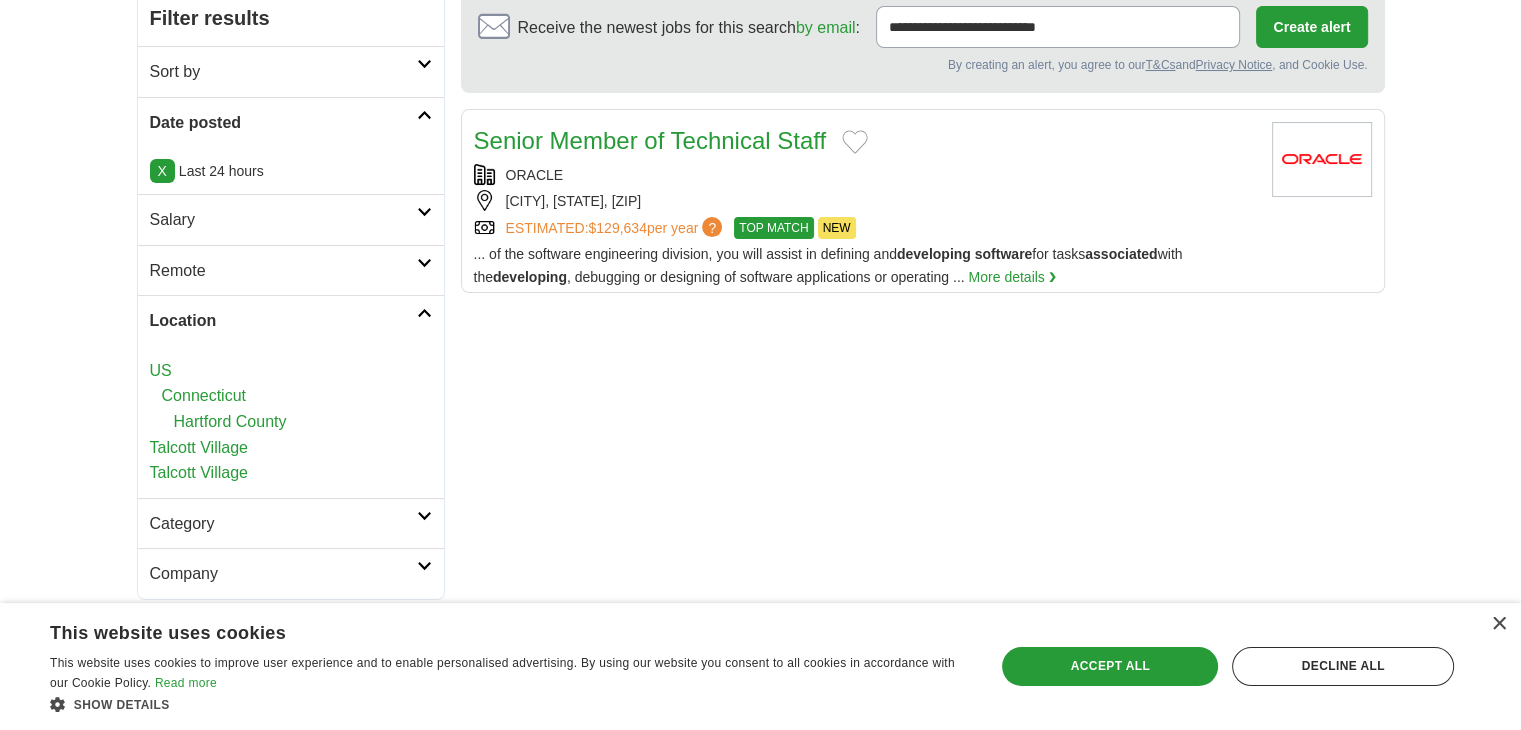 click on "Connecticut" at bounding box center [204, 395] 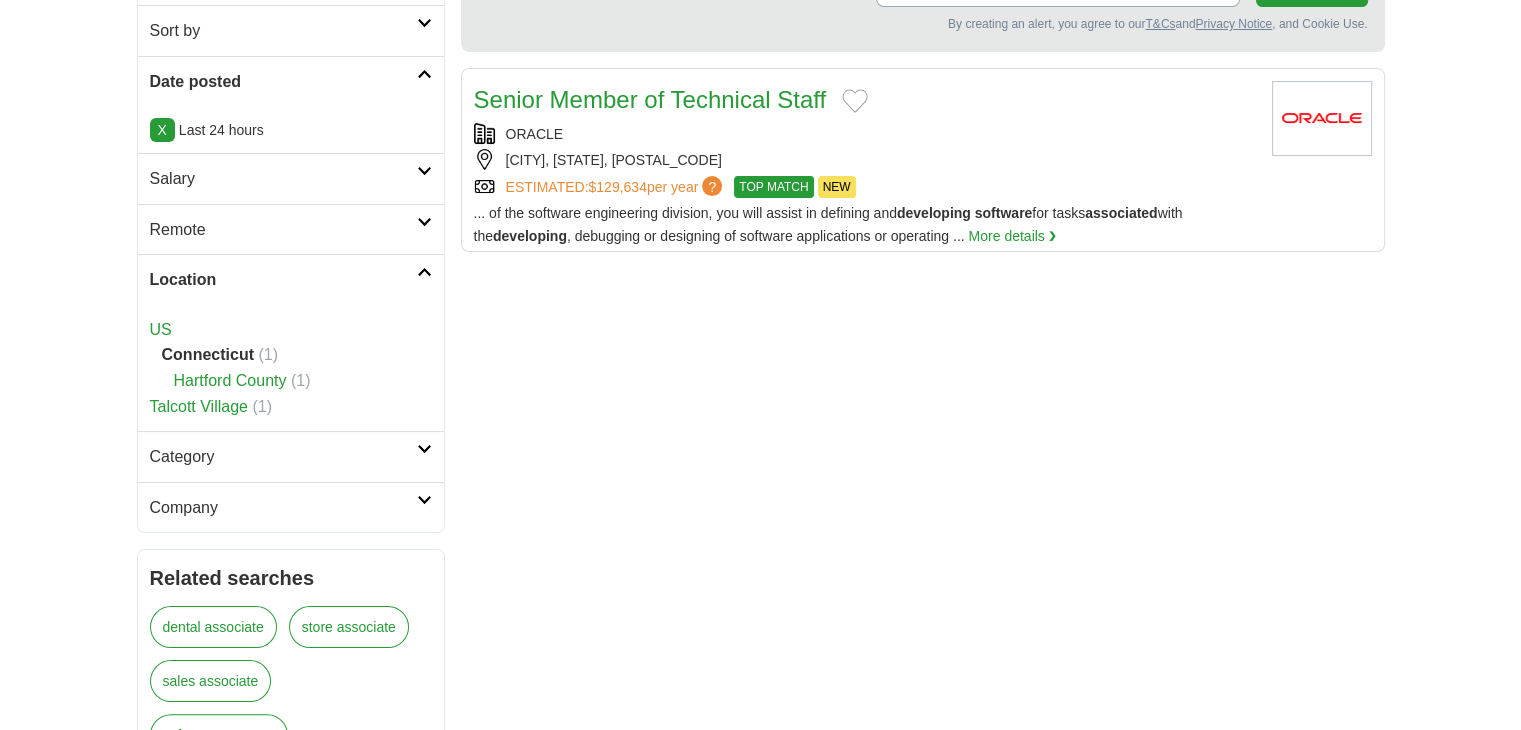 scroll, scrollTop: 400, scrollLeft: 0, axis: vertical 